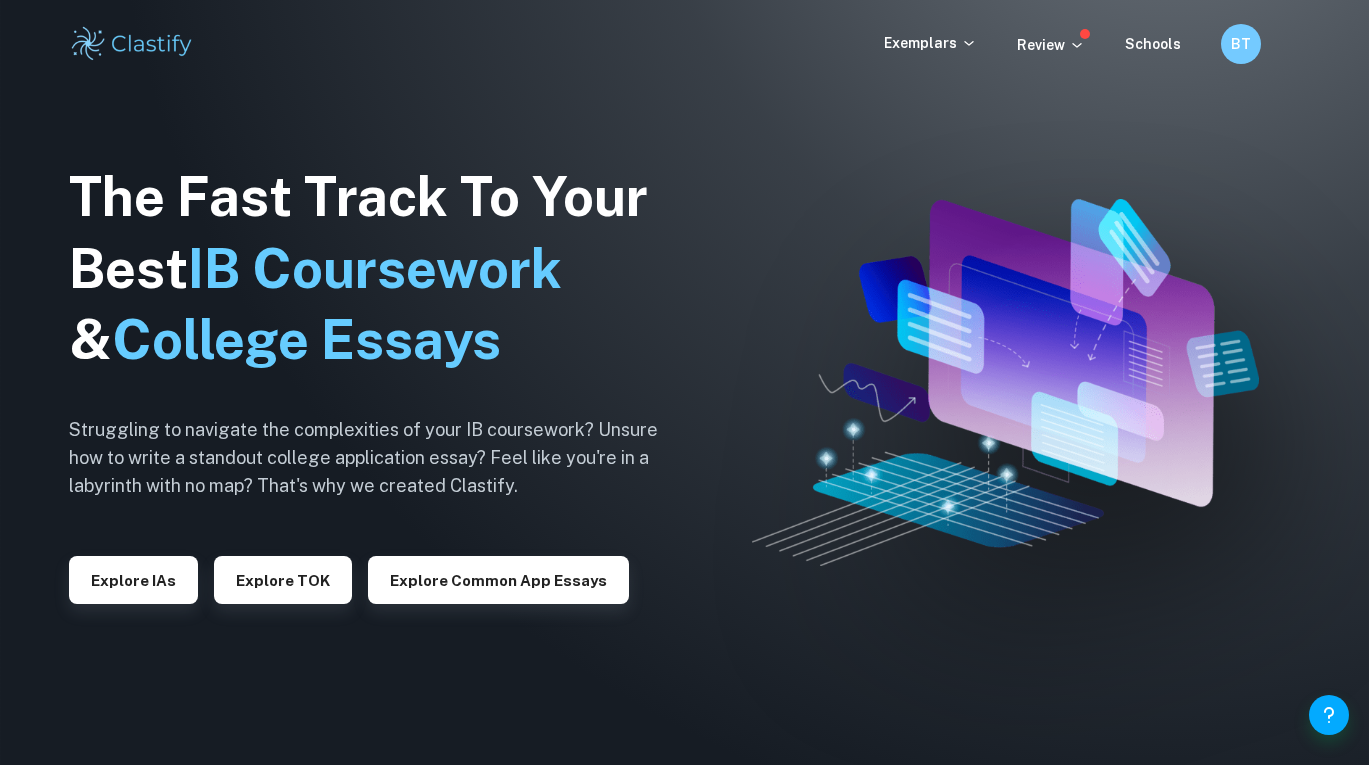 scroll, scrollTop: 0, scrollLeft: 0, axis: both 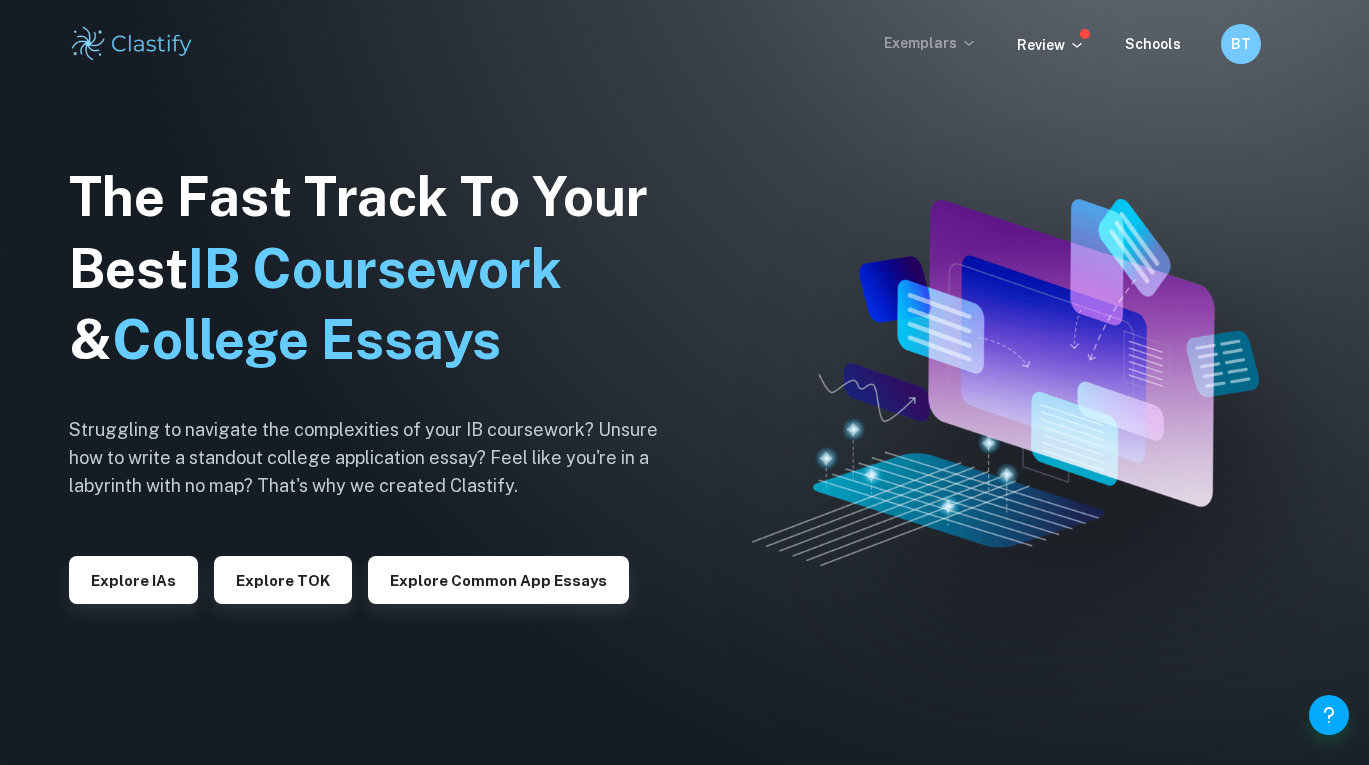 click on "Exemplars" at bounding box center [930, 43] 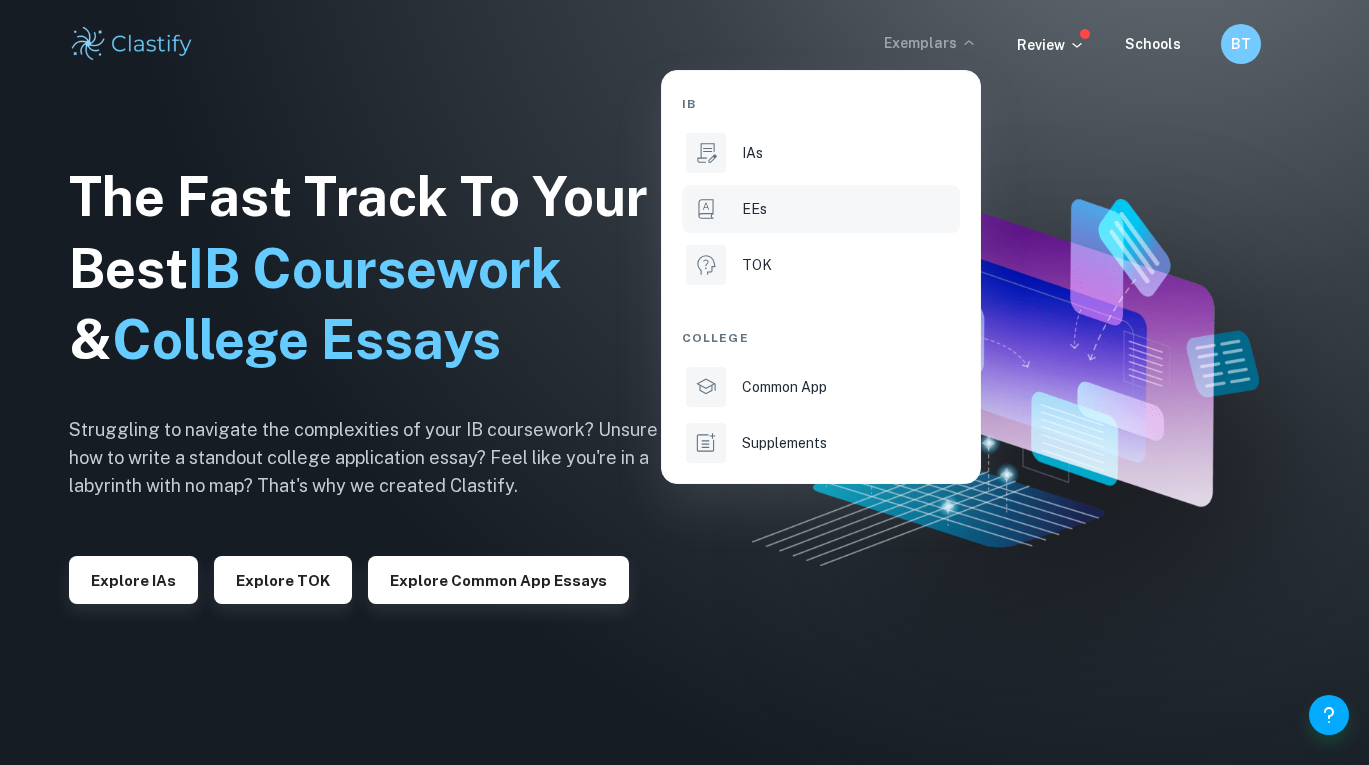 click on "EEs" at bounding box center [849, 209] 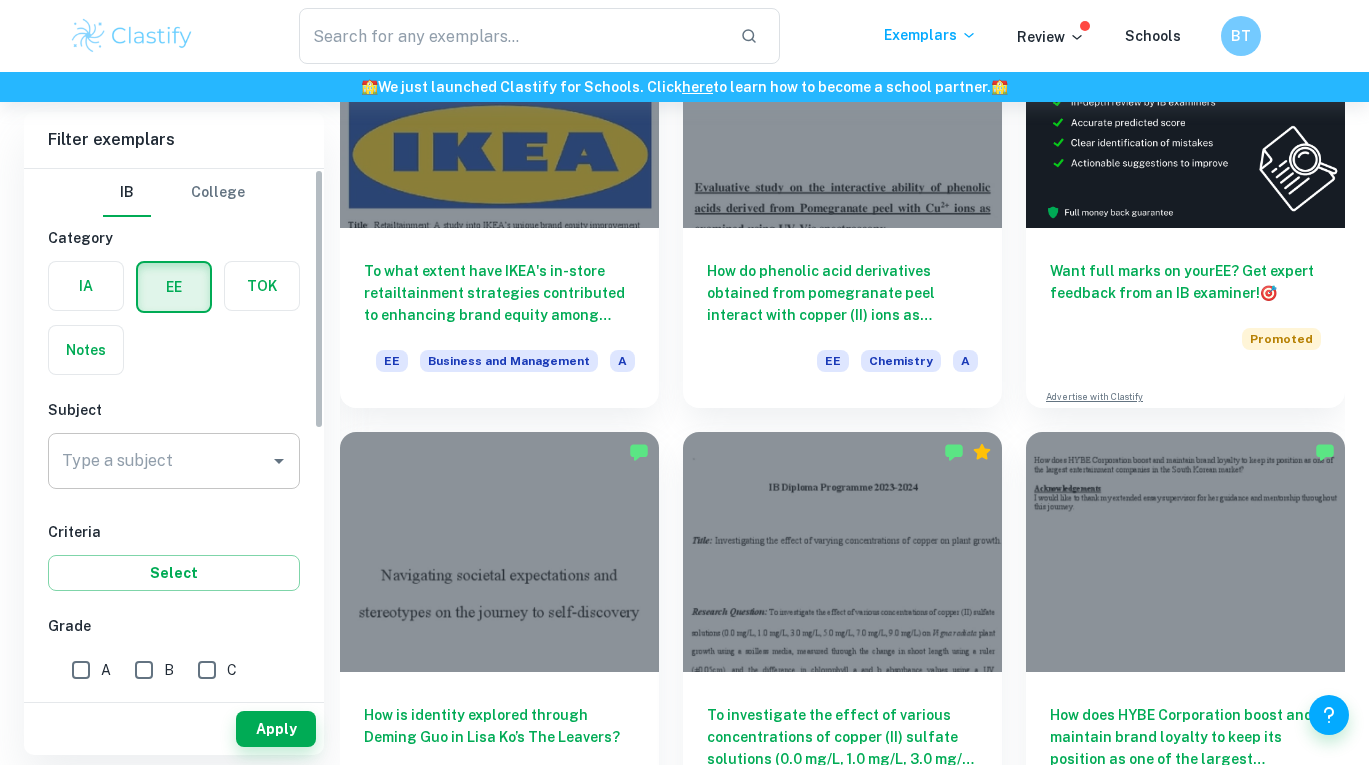 scroll, scrollTop: 99, scrollLeft: 0, axis: vertical 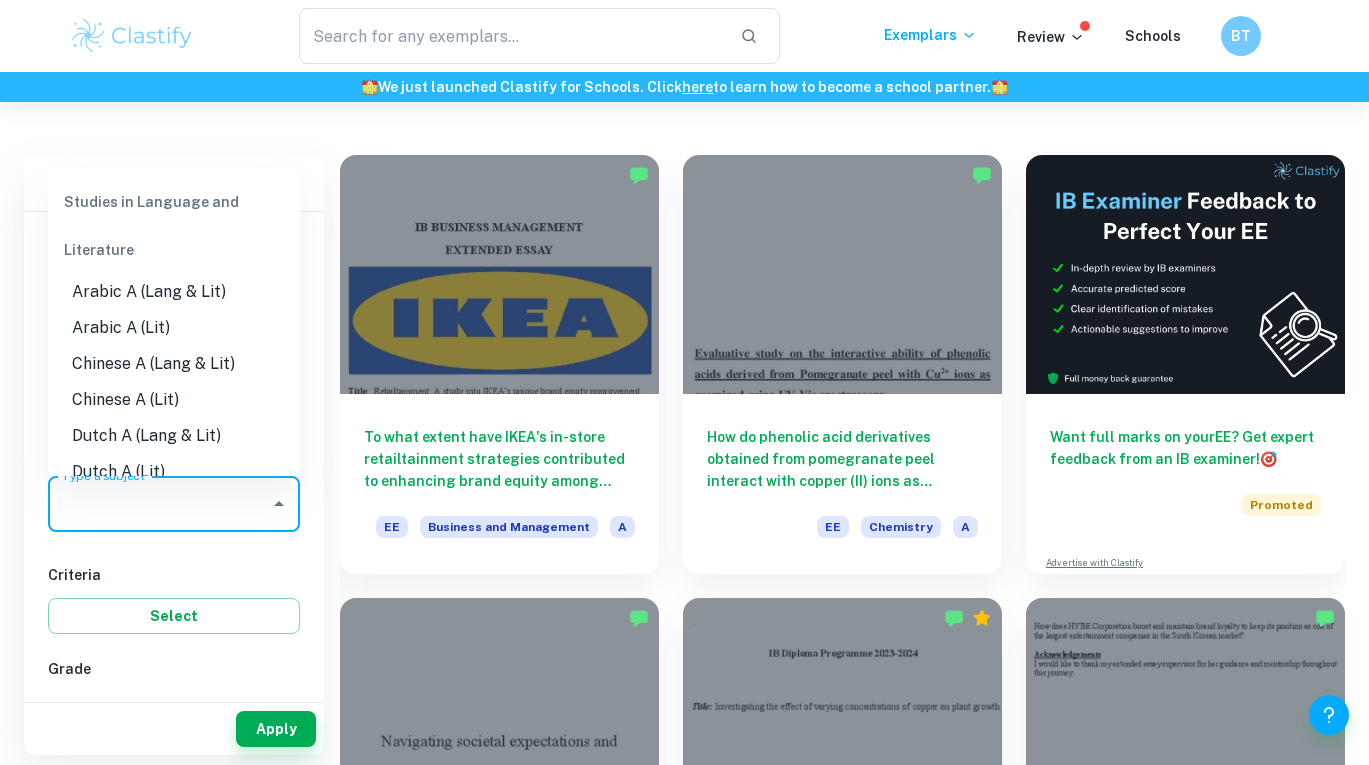 click on "Type a subject" at bounding box center [159, 504] 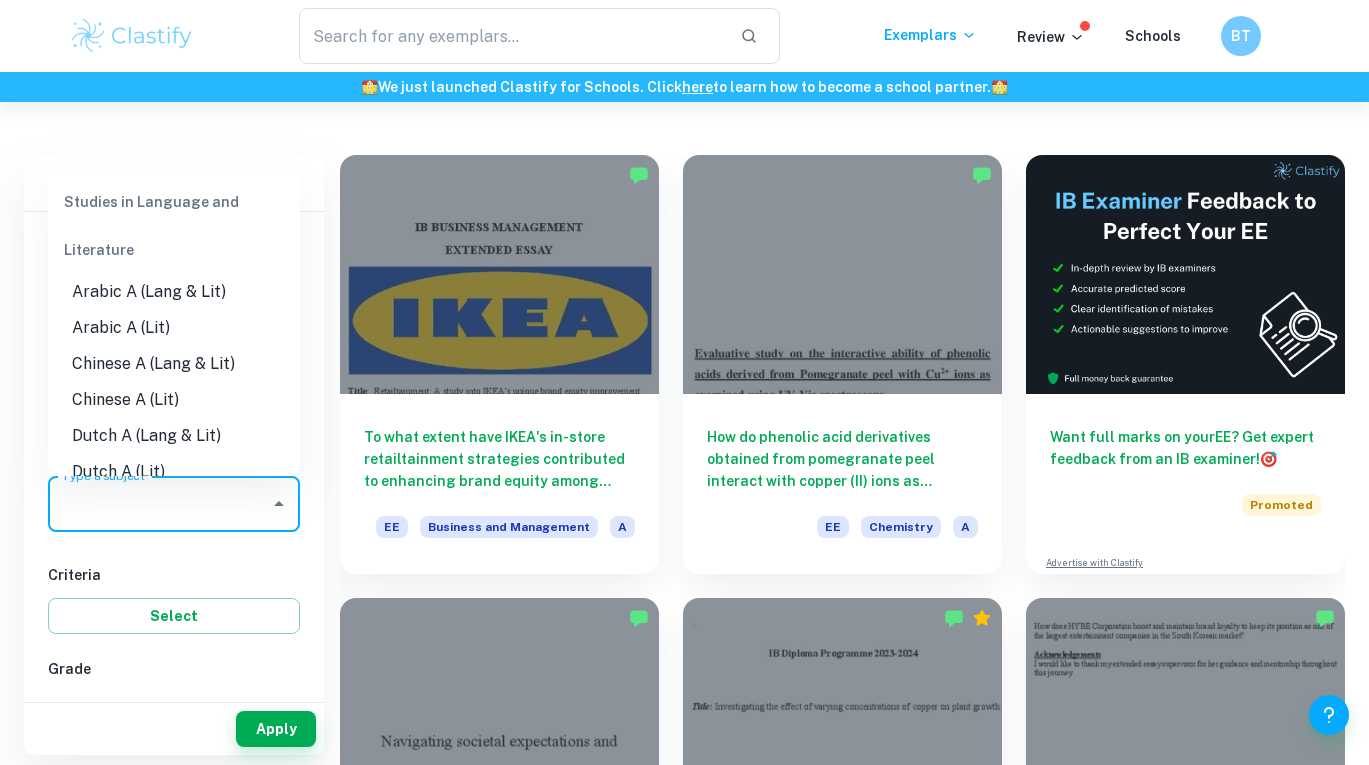type on "e" 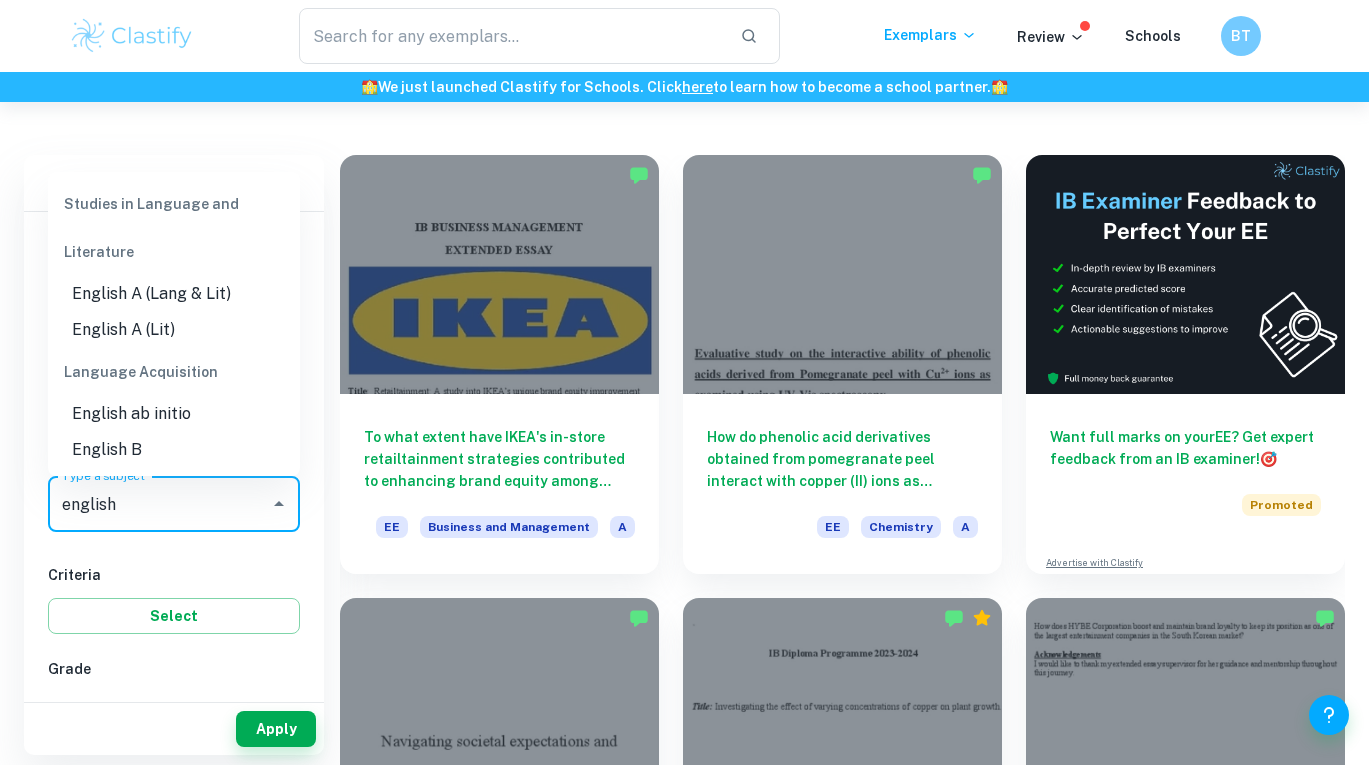 click on "English A (Lit)" at bounding box center (174, 330) 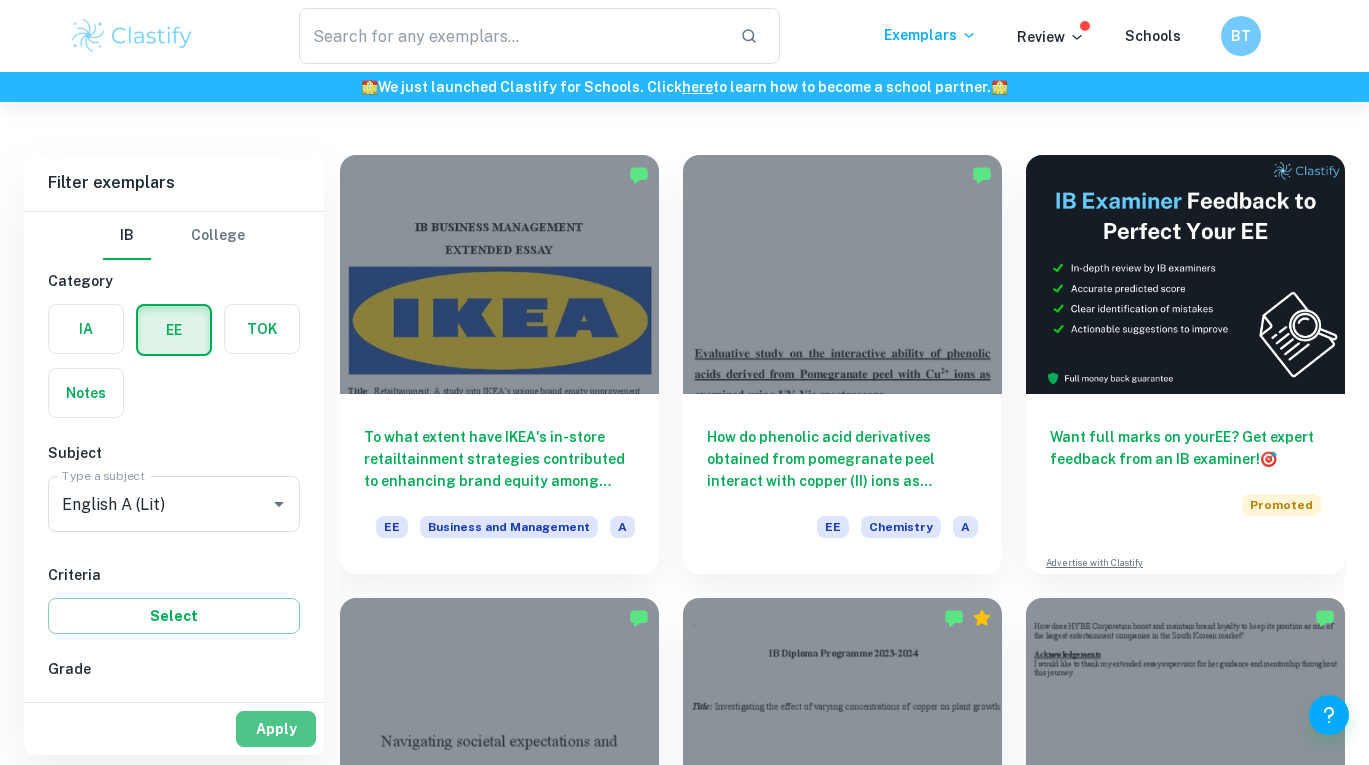 click on "Apply" at bounding box center [276, 729] 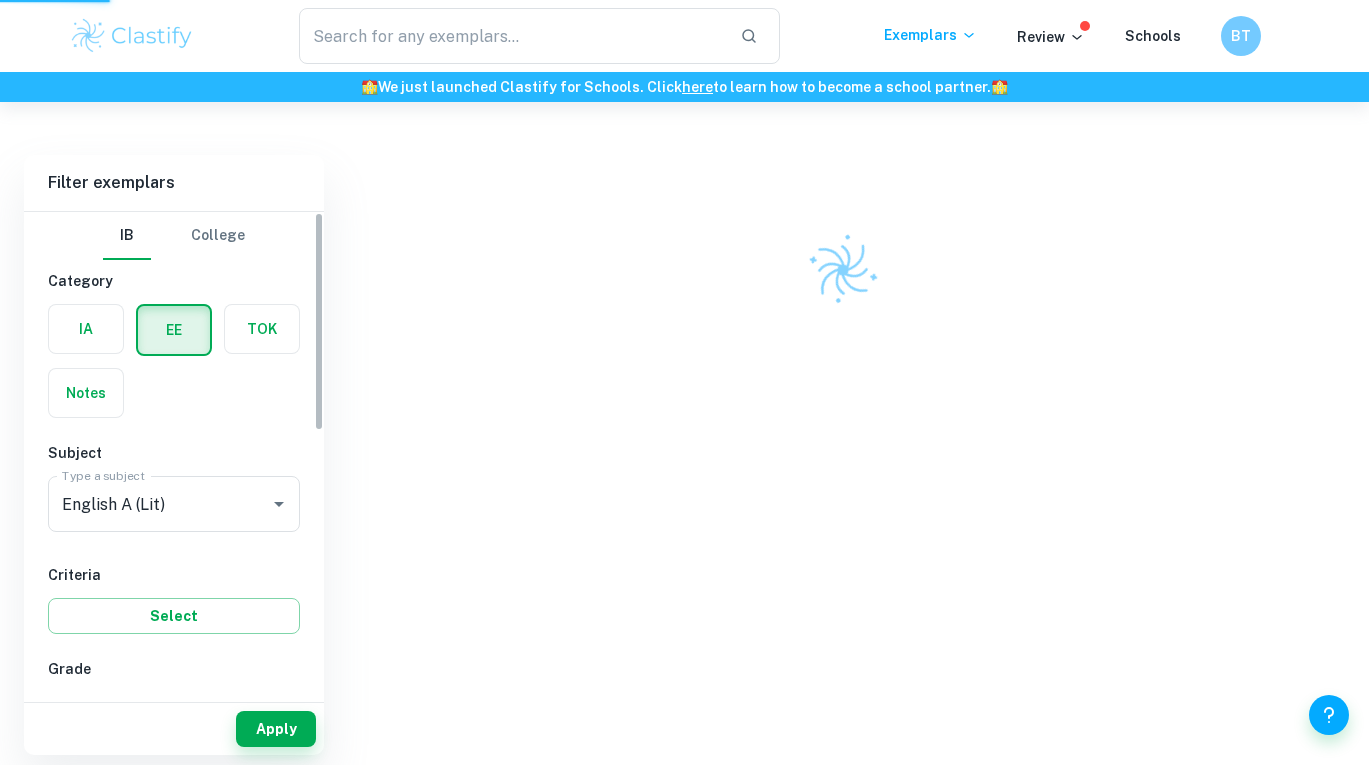 scroll, scrollTop: 0, scrollLeft: 0, axis: both 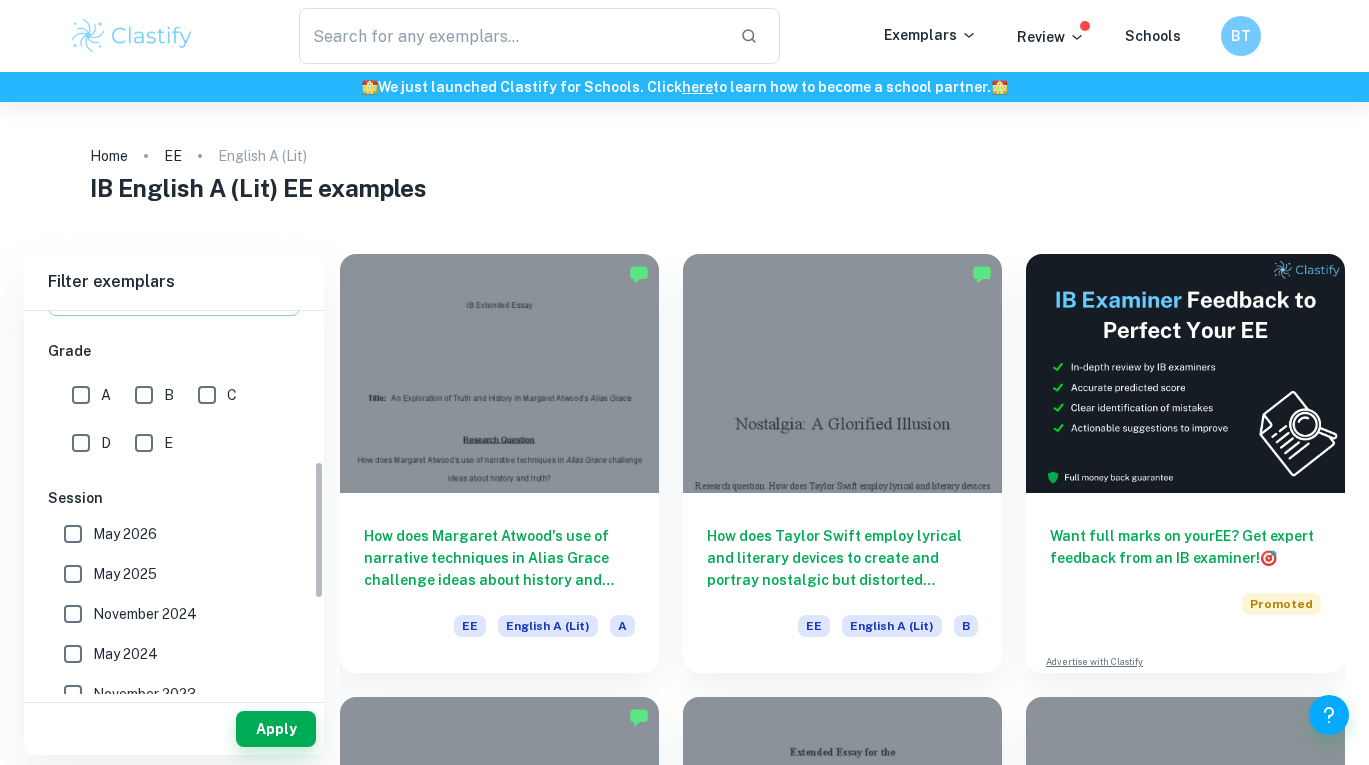 click on "A" at bounding box center (81, 395) 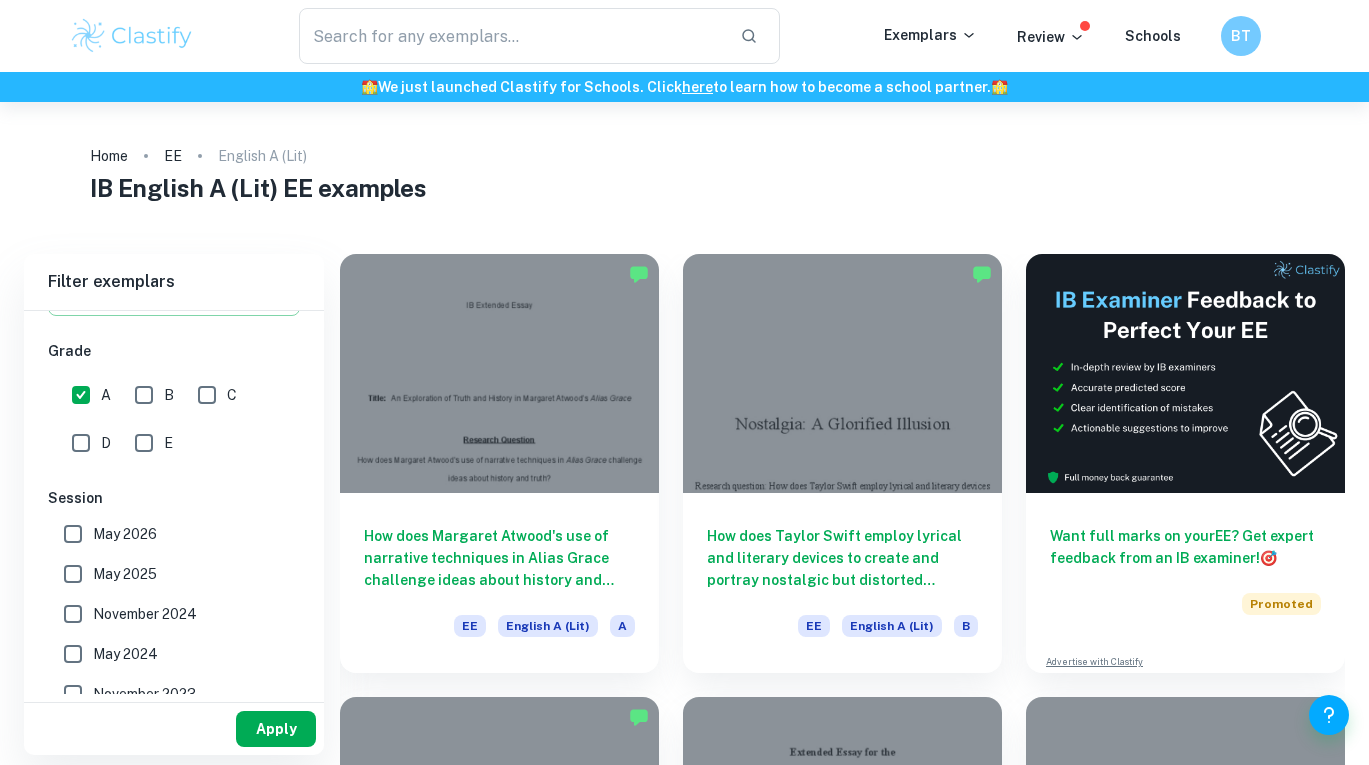click on "Apply" at bounding box center [276, 729] 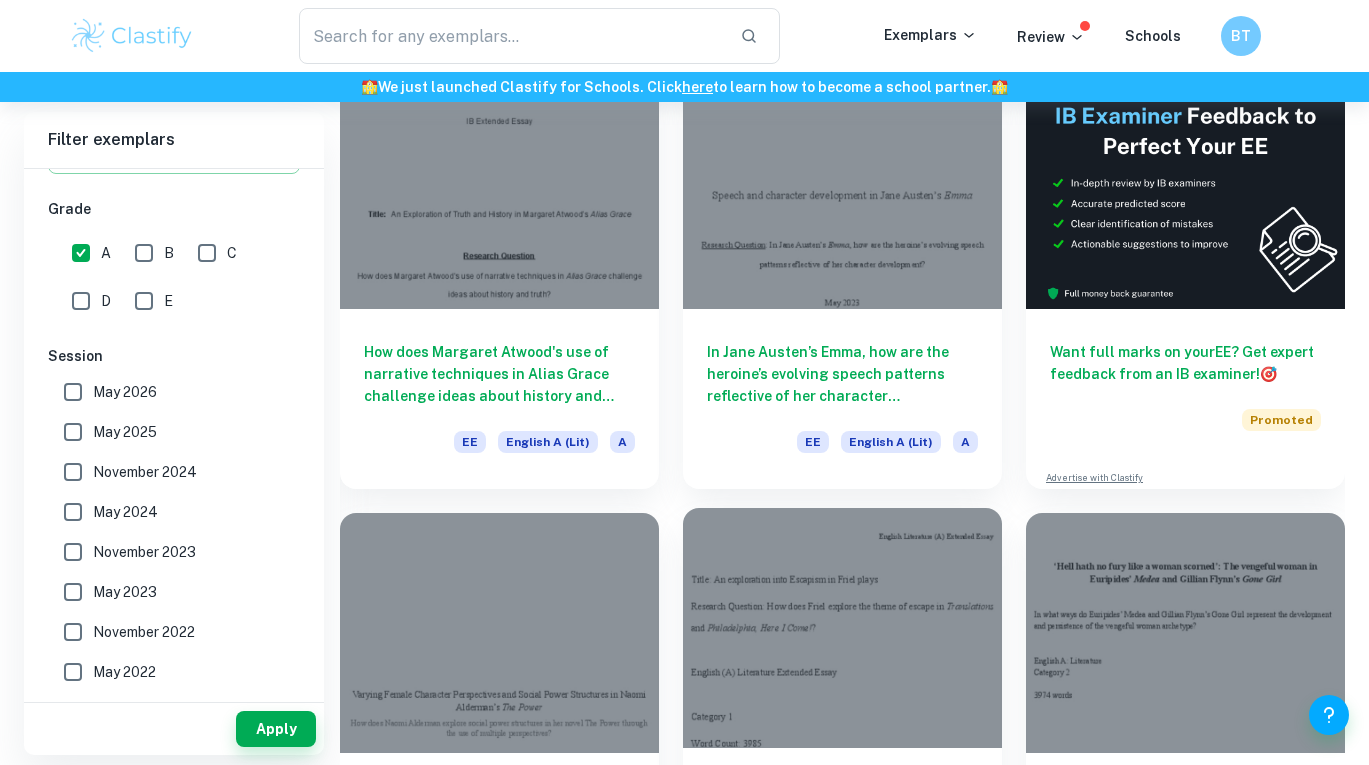 scroll, scrollTop: 561, scrollLeft: 0, axis: vertical 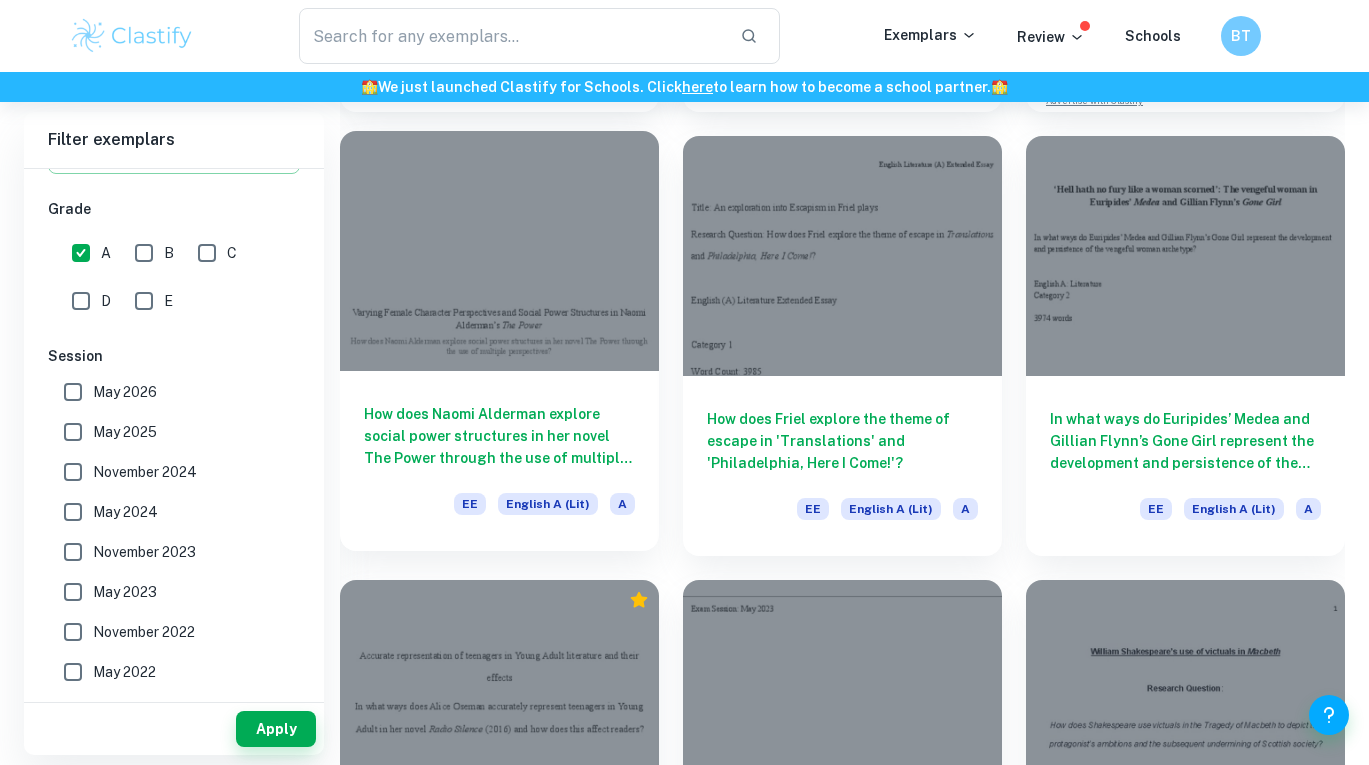 click at bounding box center [499, 250] 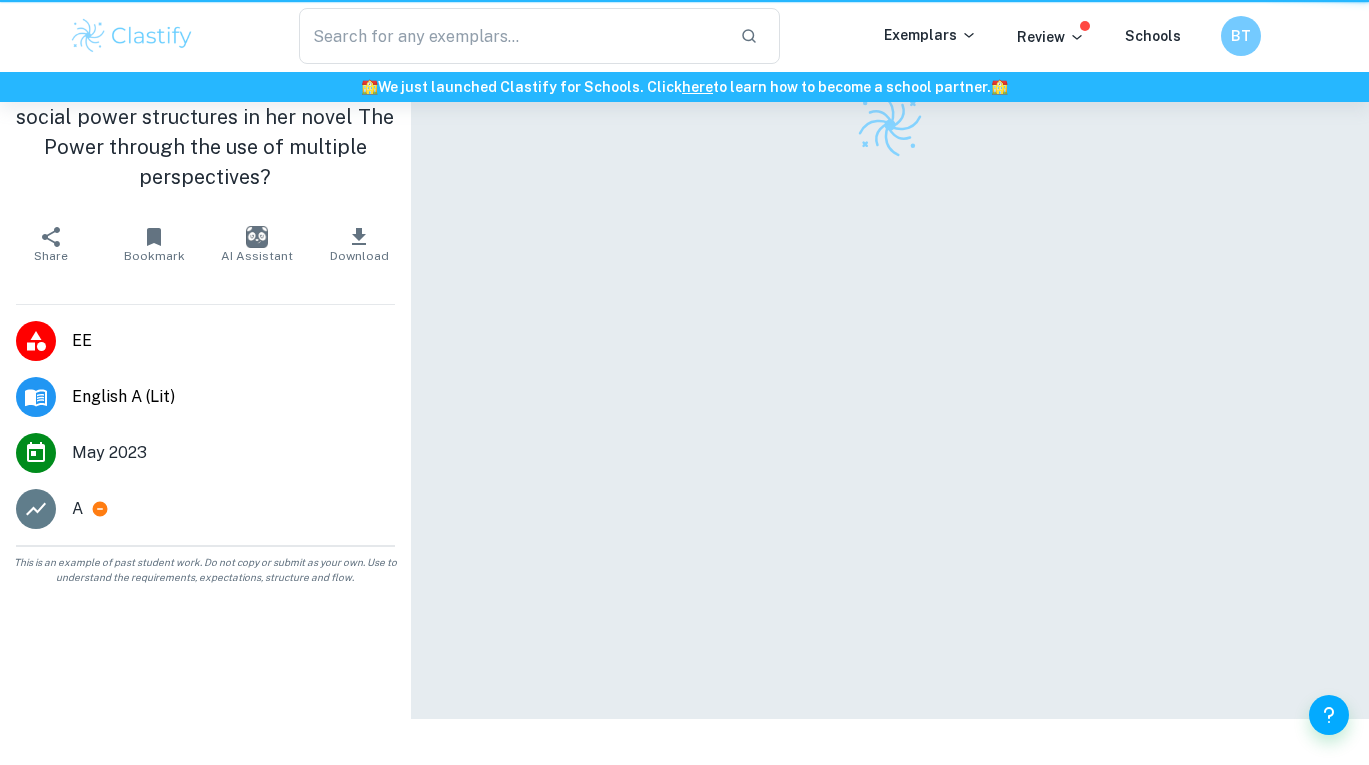 scroll, scrollTop: 0, scrollLeft: 0, axis: both 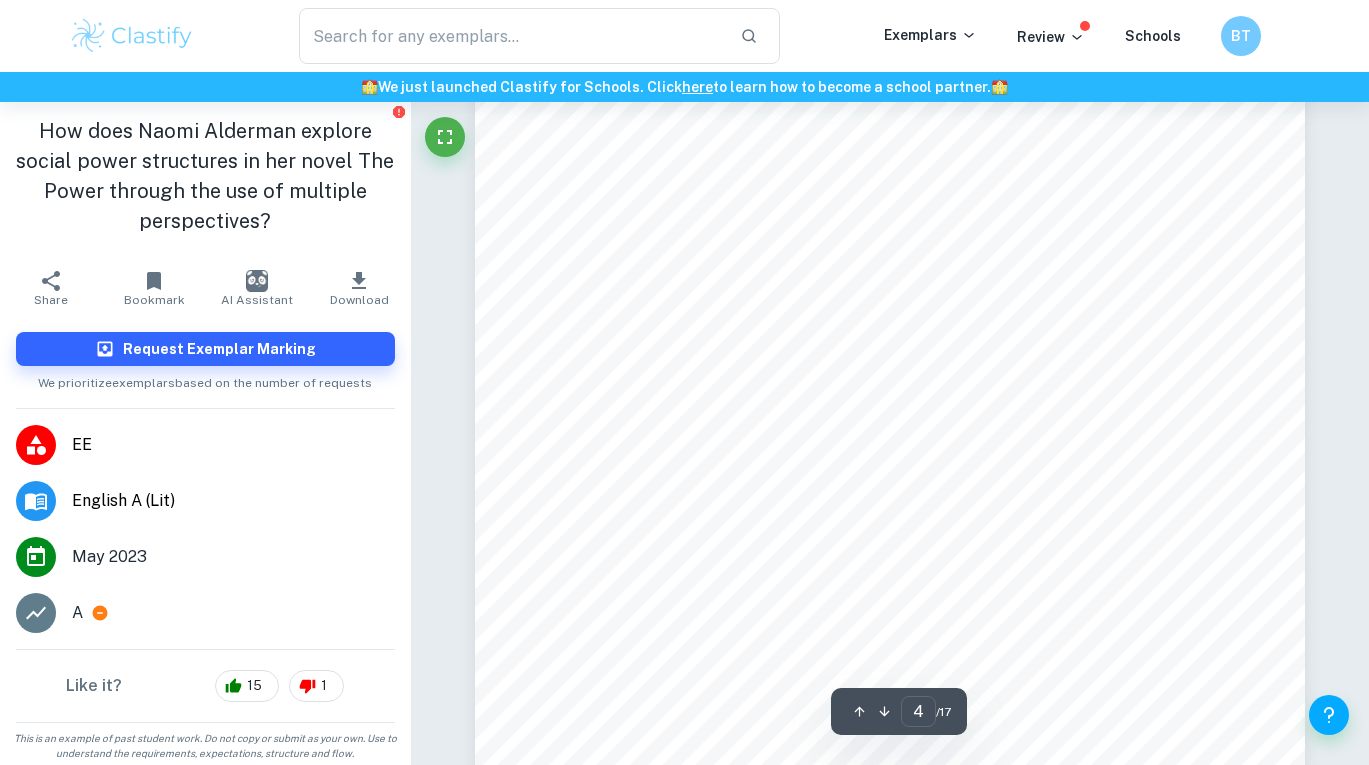 type on "3" 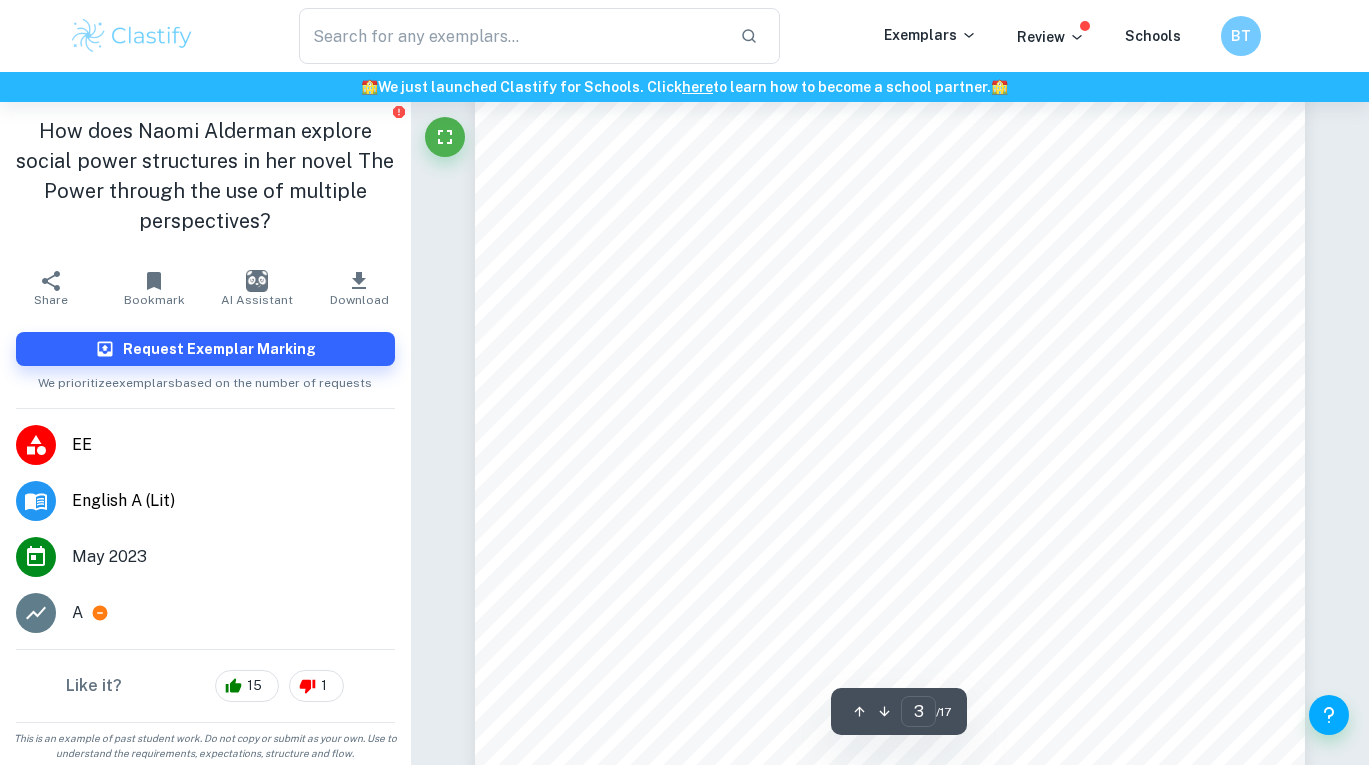 scroll, scrollTop: 2556, scrollLeft: 0, axis: vertical 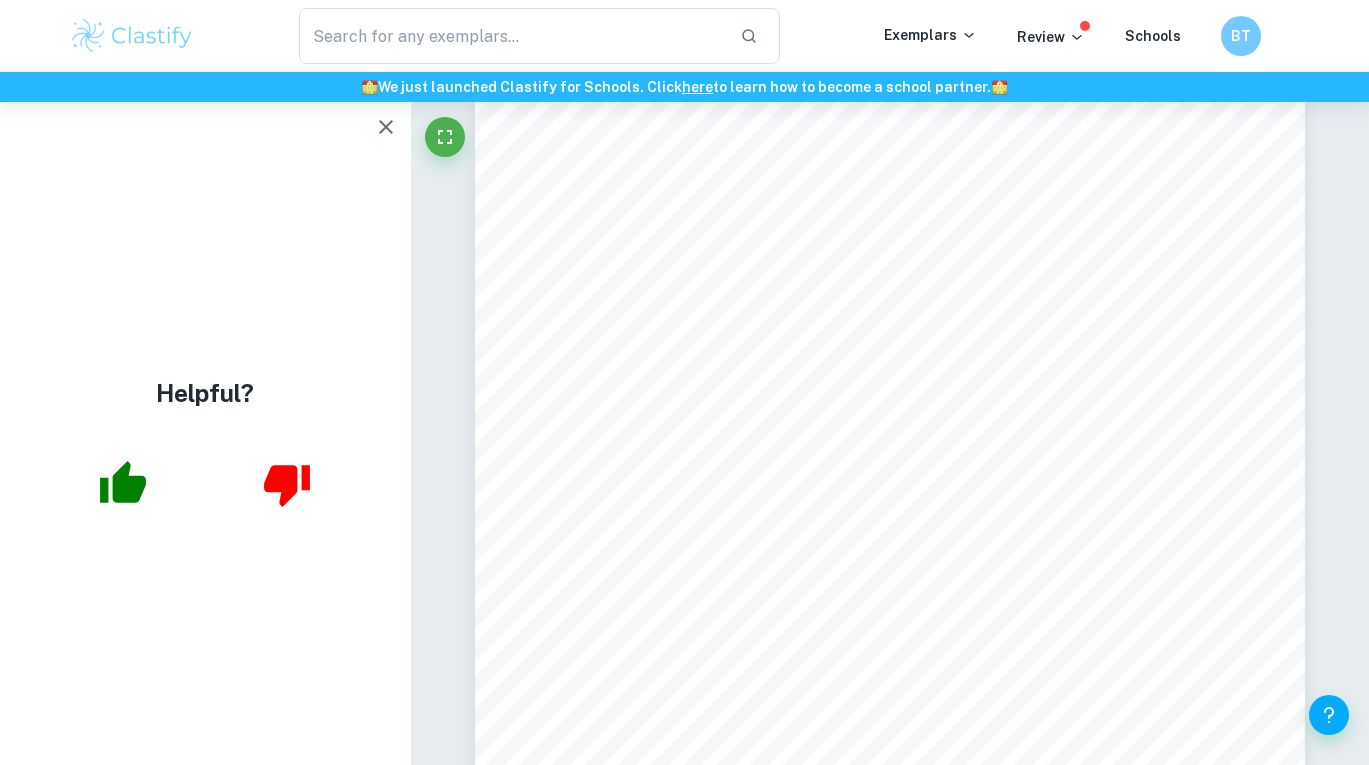 click 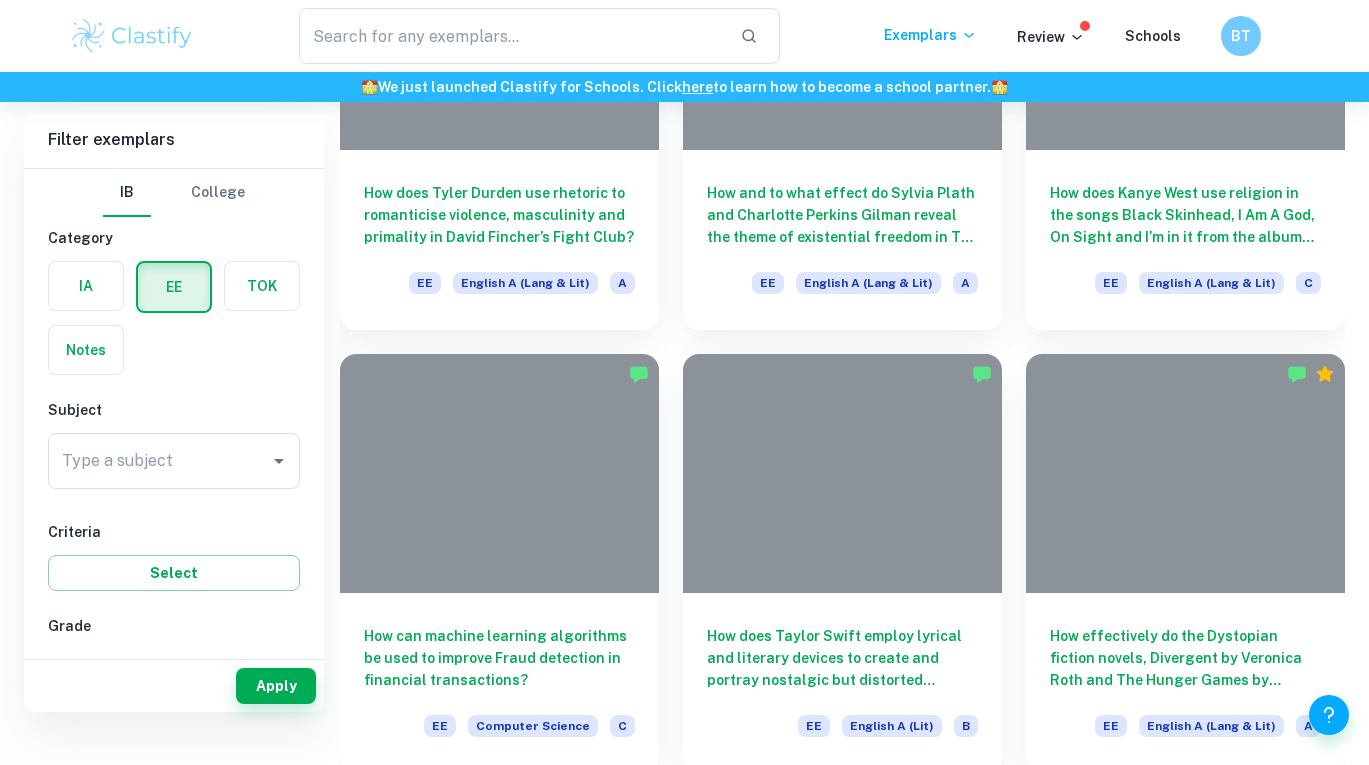 scroll, scrollTop: 99, scrollLeft: 0, axis: vertical 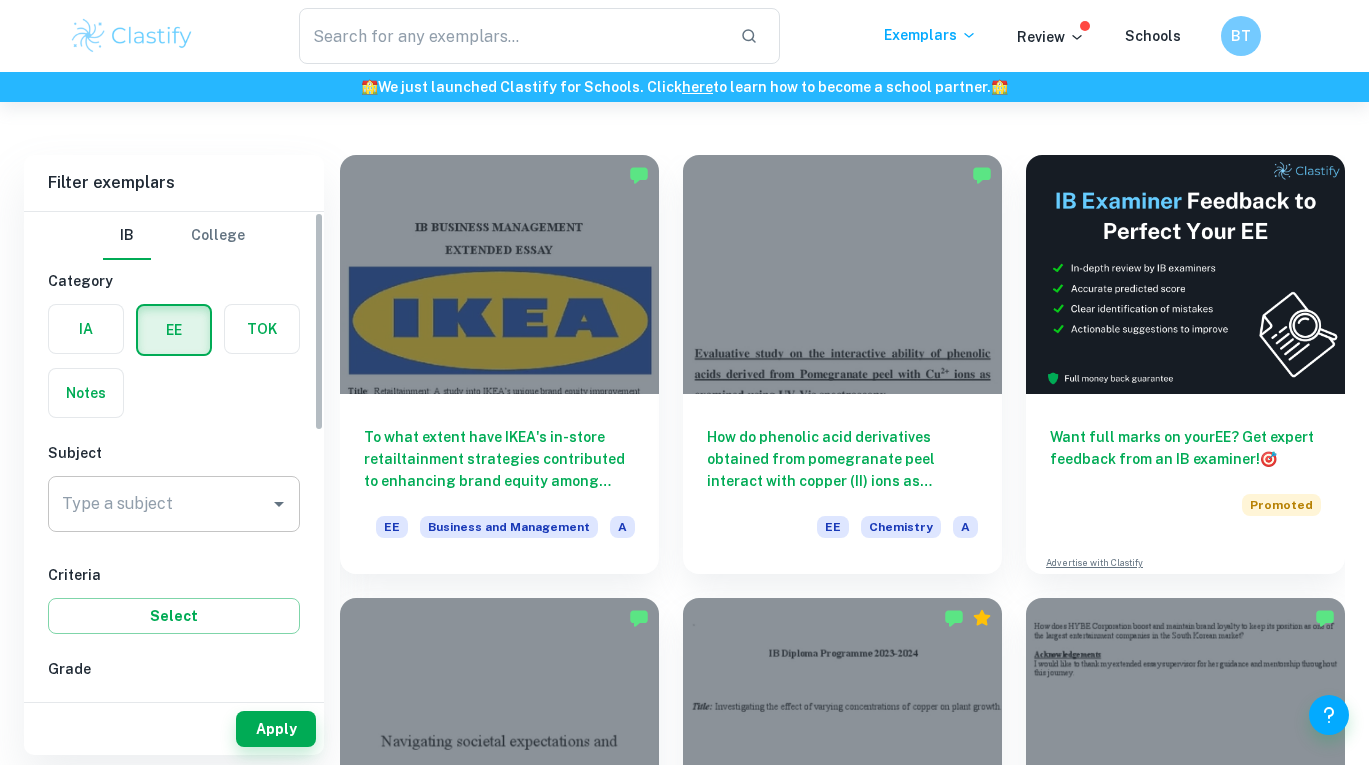 click on "Type a subject Type a subject" at bounding box center (174, 504) 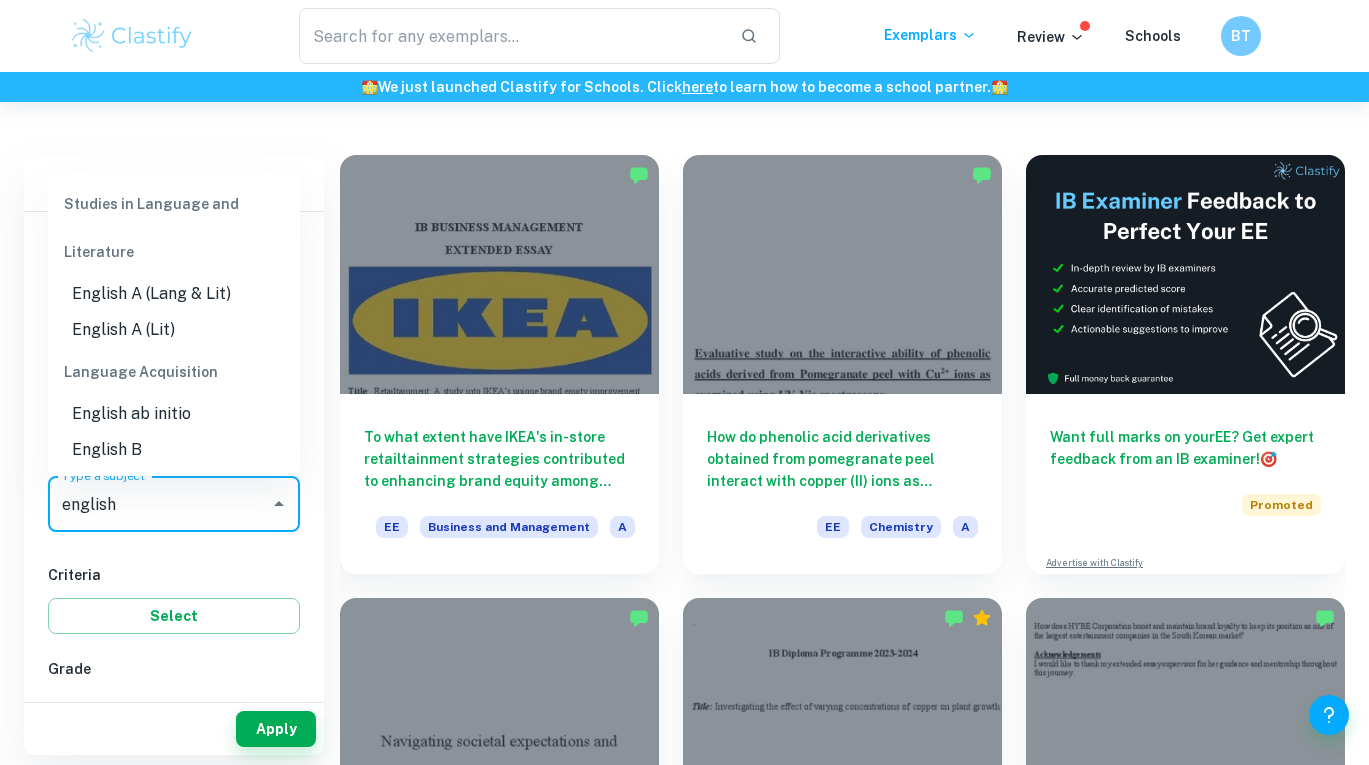 click on "English A (Lit)" at bounding box center [174, 330] 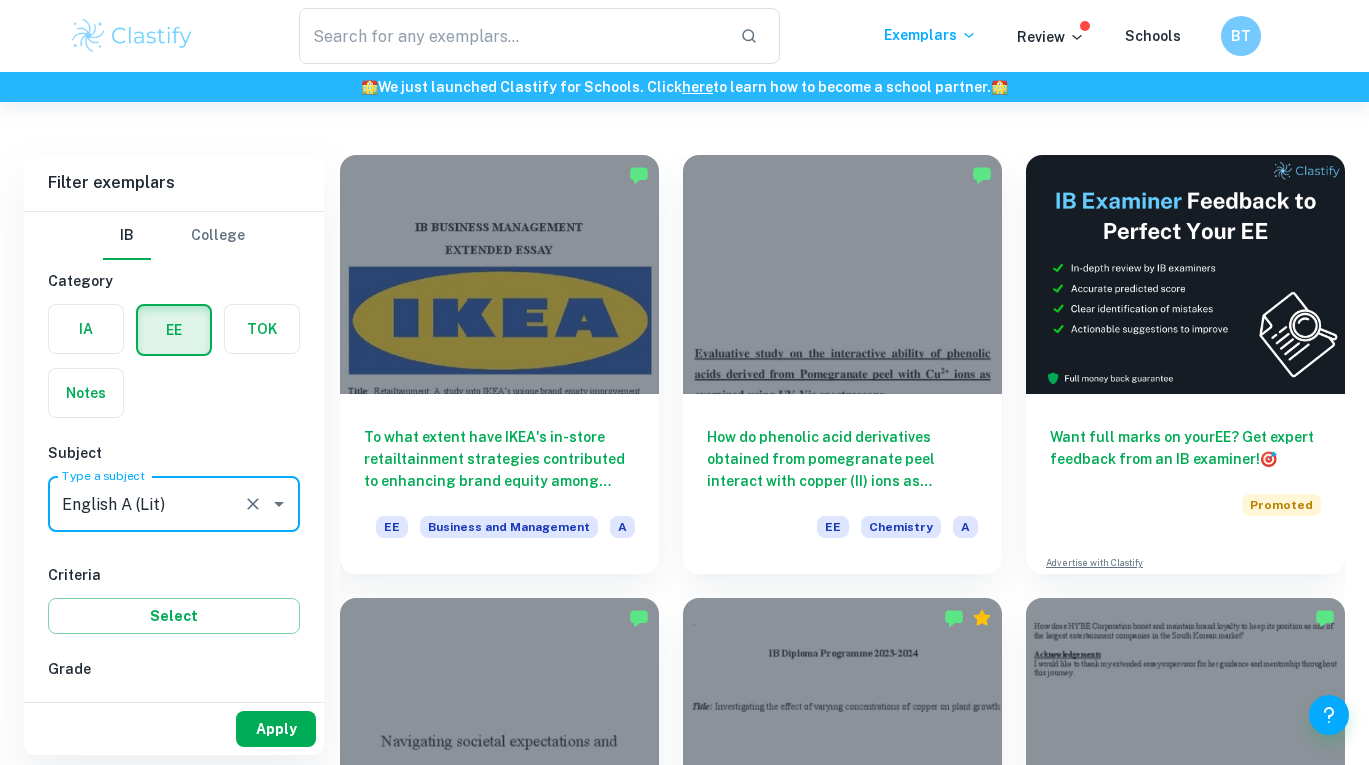 click on "Apply" at bounding box center (276, 729) 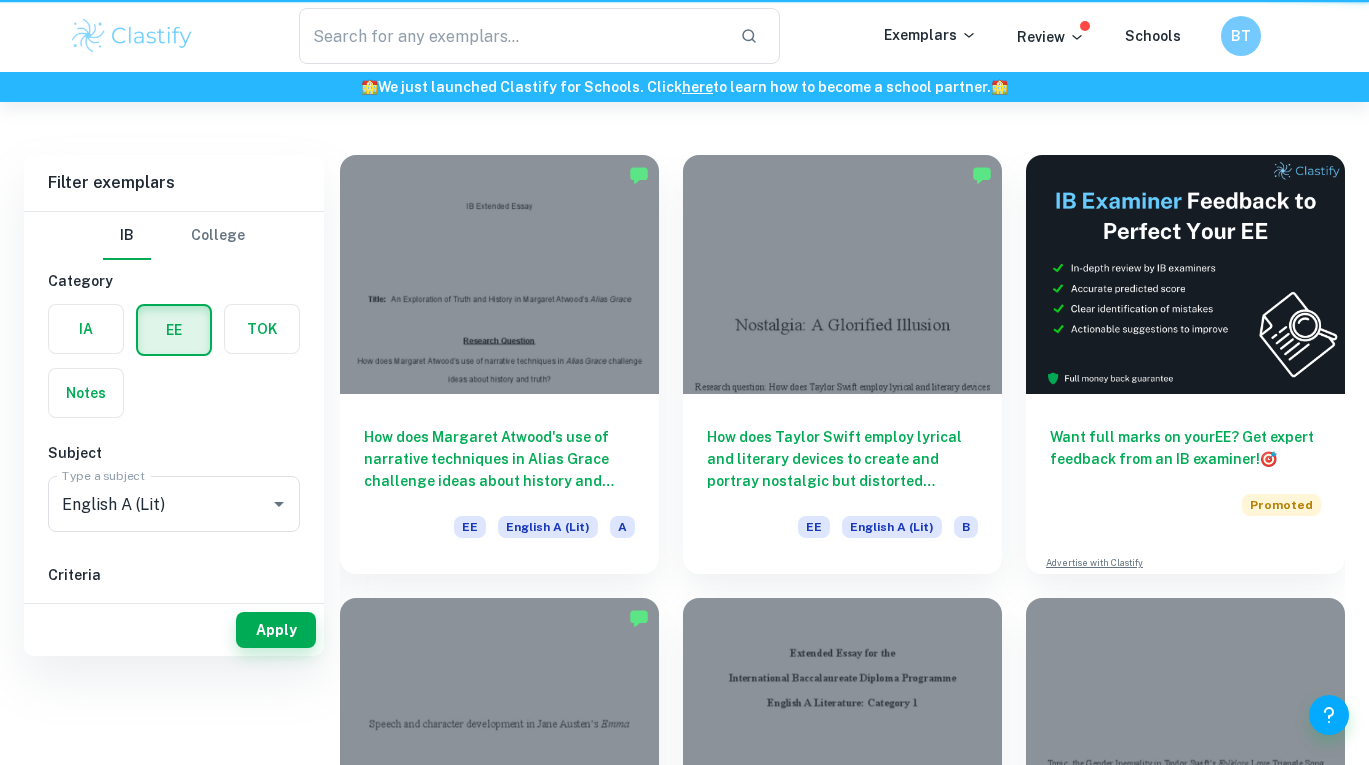 scroll, scrollTop: 0, scrollLeft: 0, axis: both 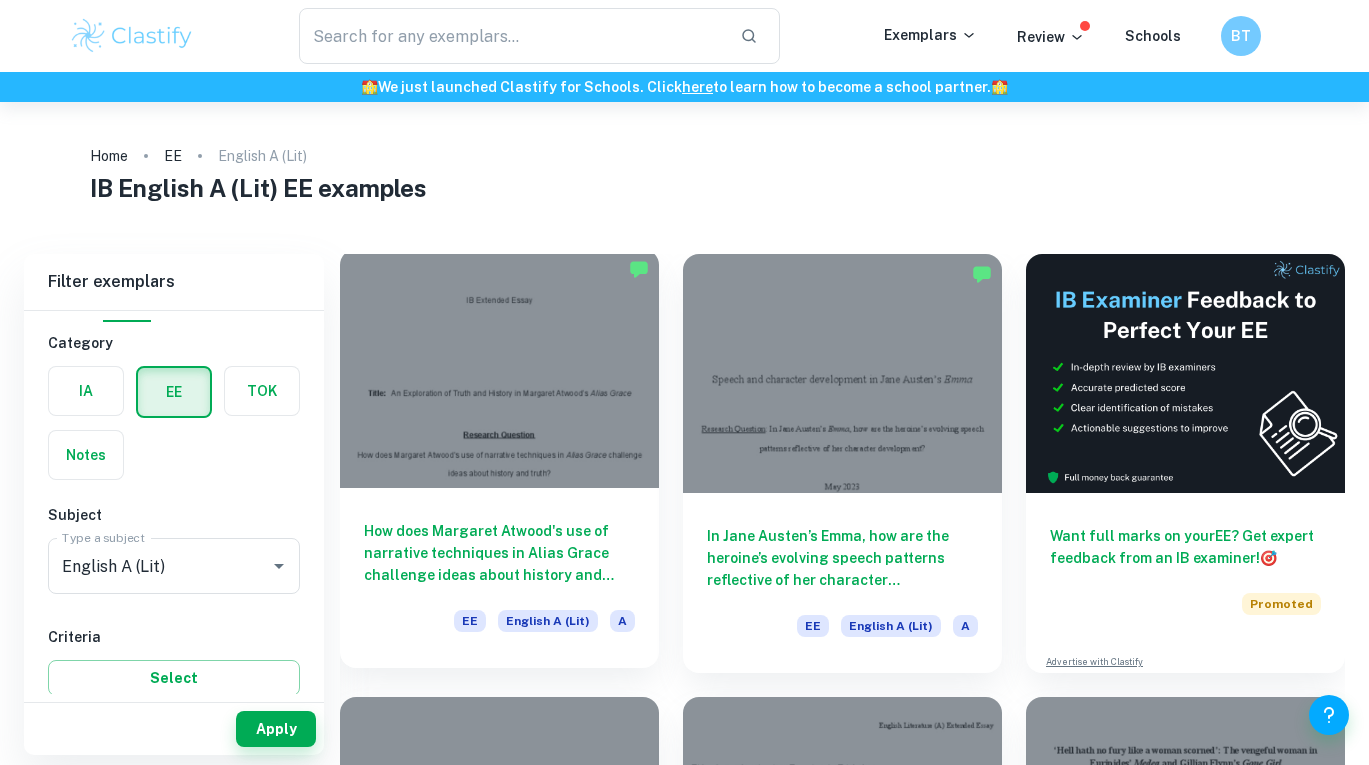 click at bounding box center [499, 368] 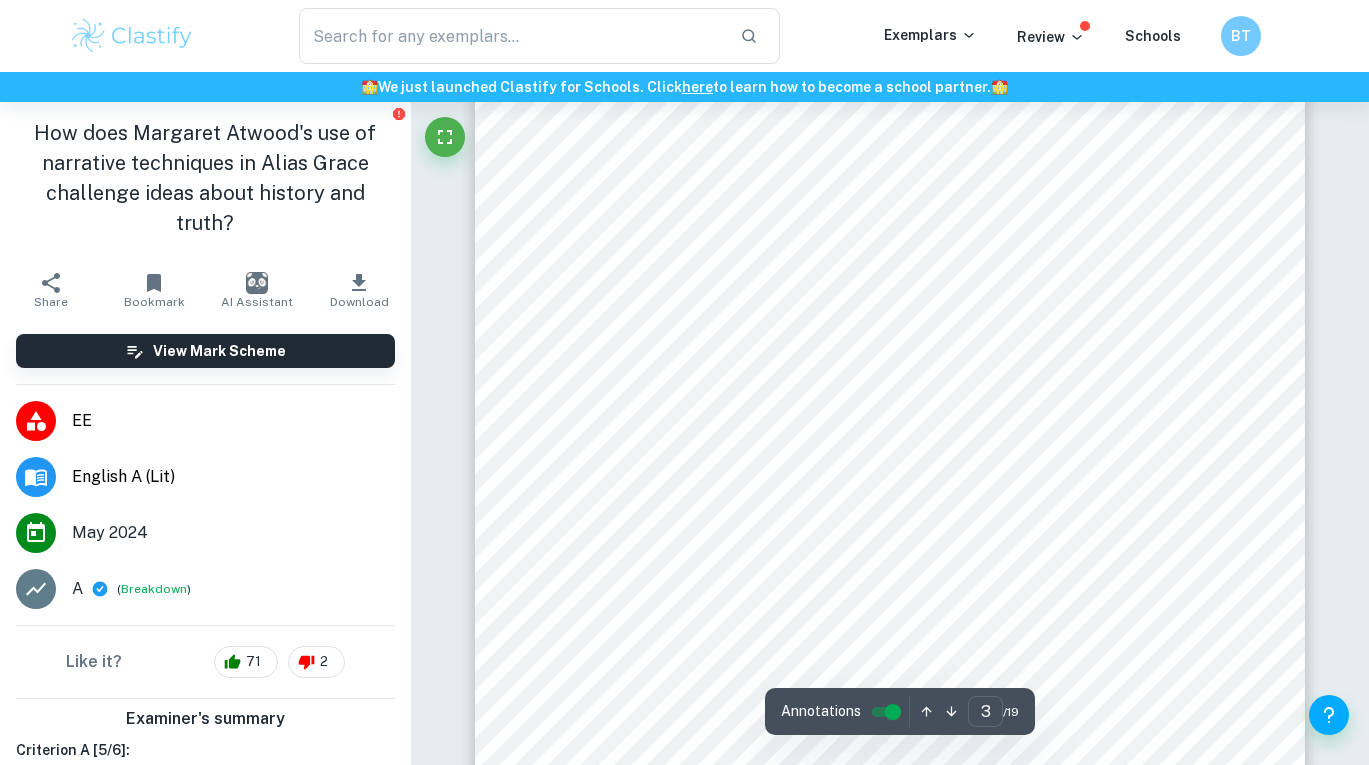 scroll, scrollTop: 2712, scrollLeft: 0, axis: vertical 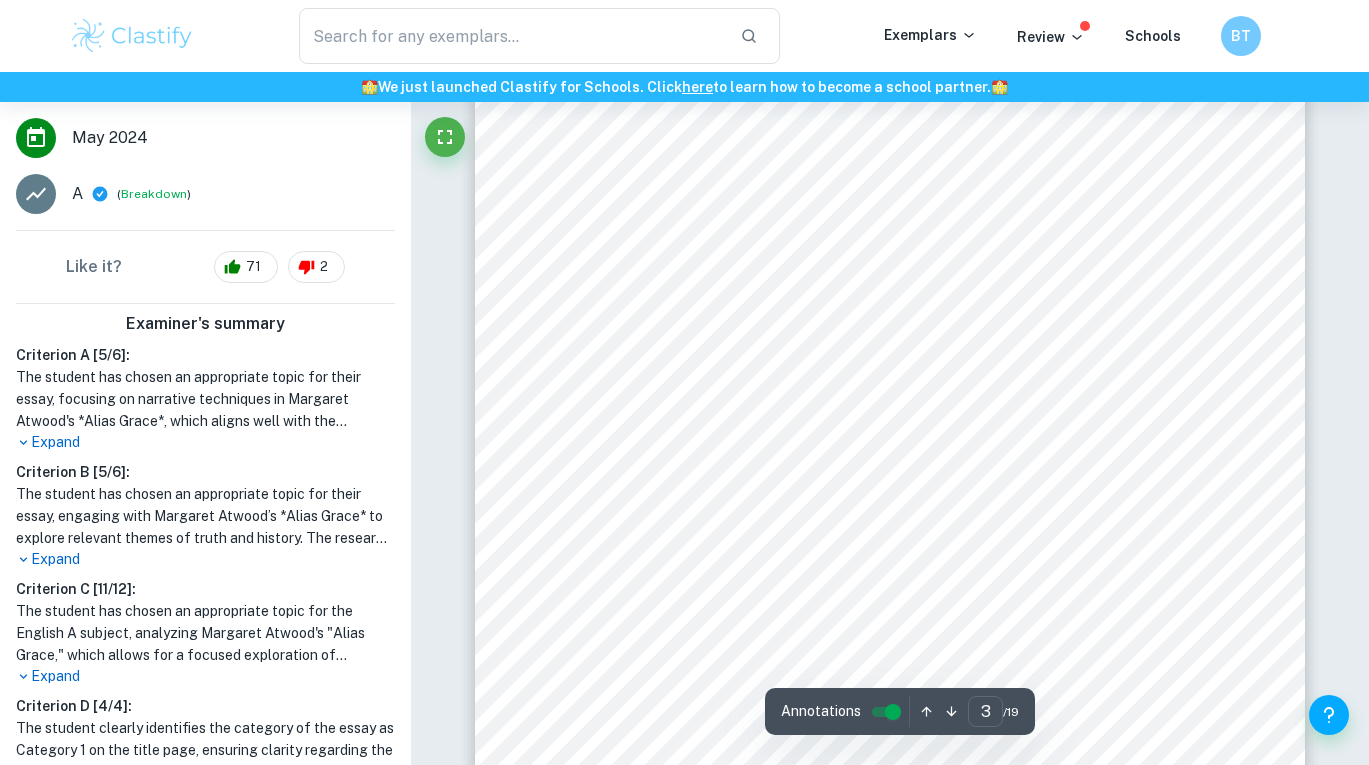click on "Expand" at bounding box center [205, 442] 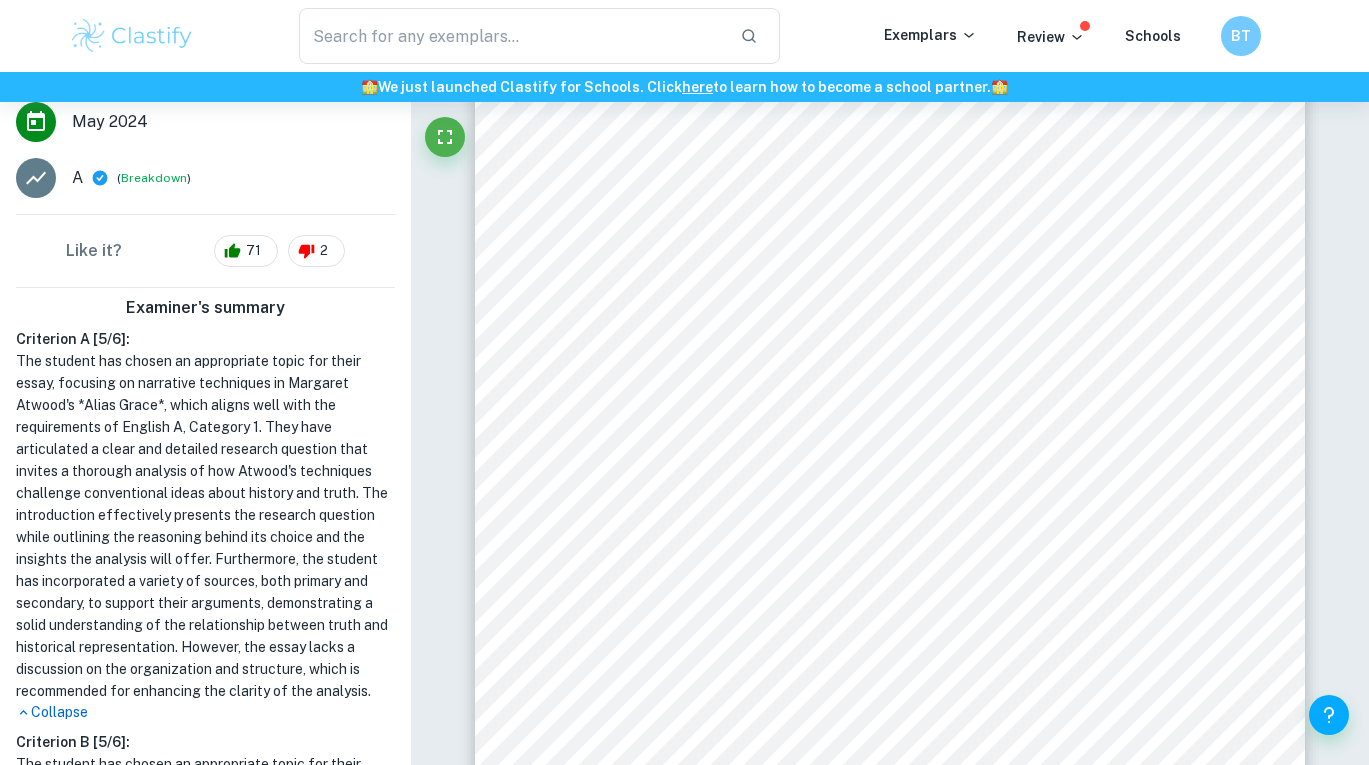 scroll, scrollTop: 415, scrollLeft: 0, axis: vertical 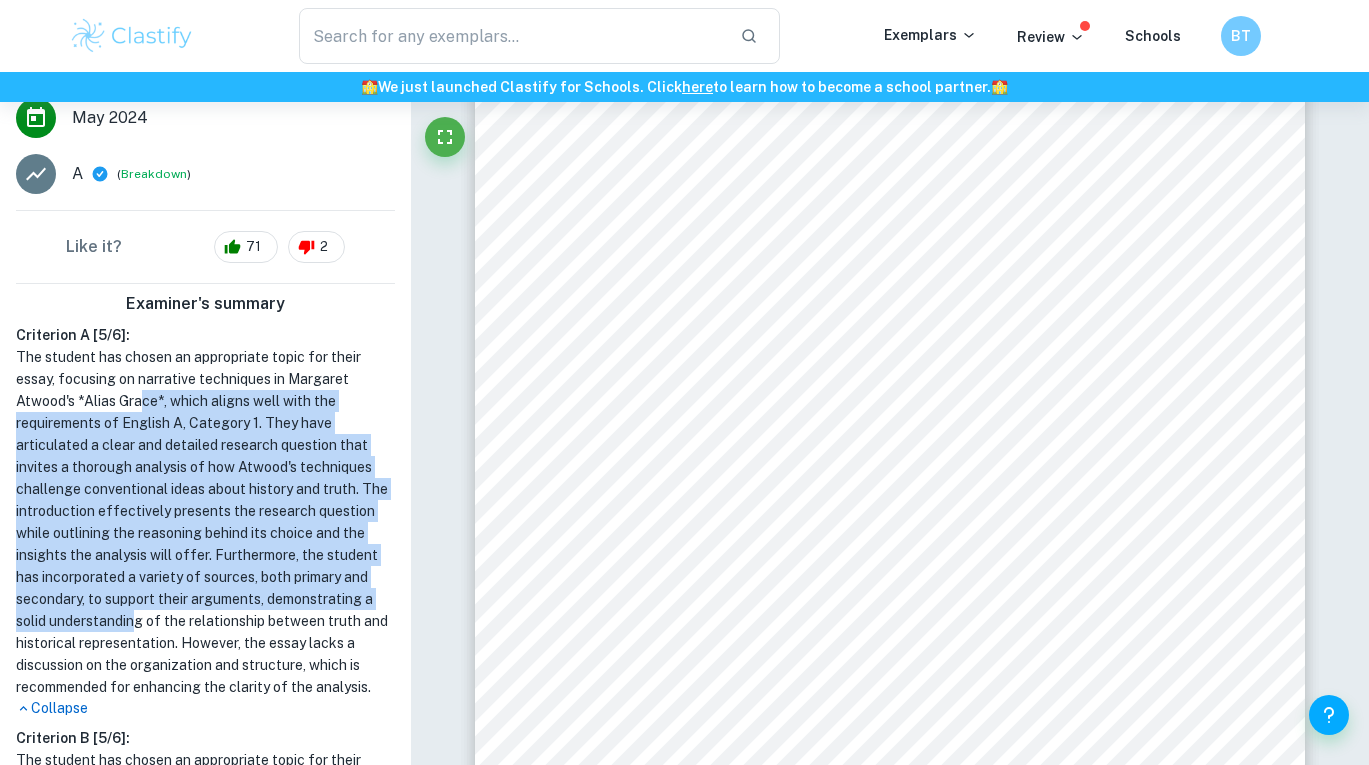 drag, startPoint x: 140, startPoint y: 390, endPoint x: 252, endPoint y: 614, distance: 250.43962 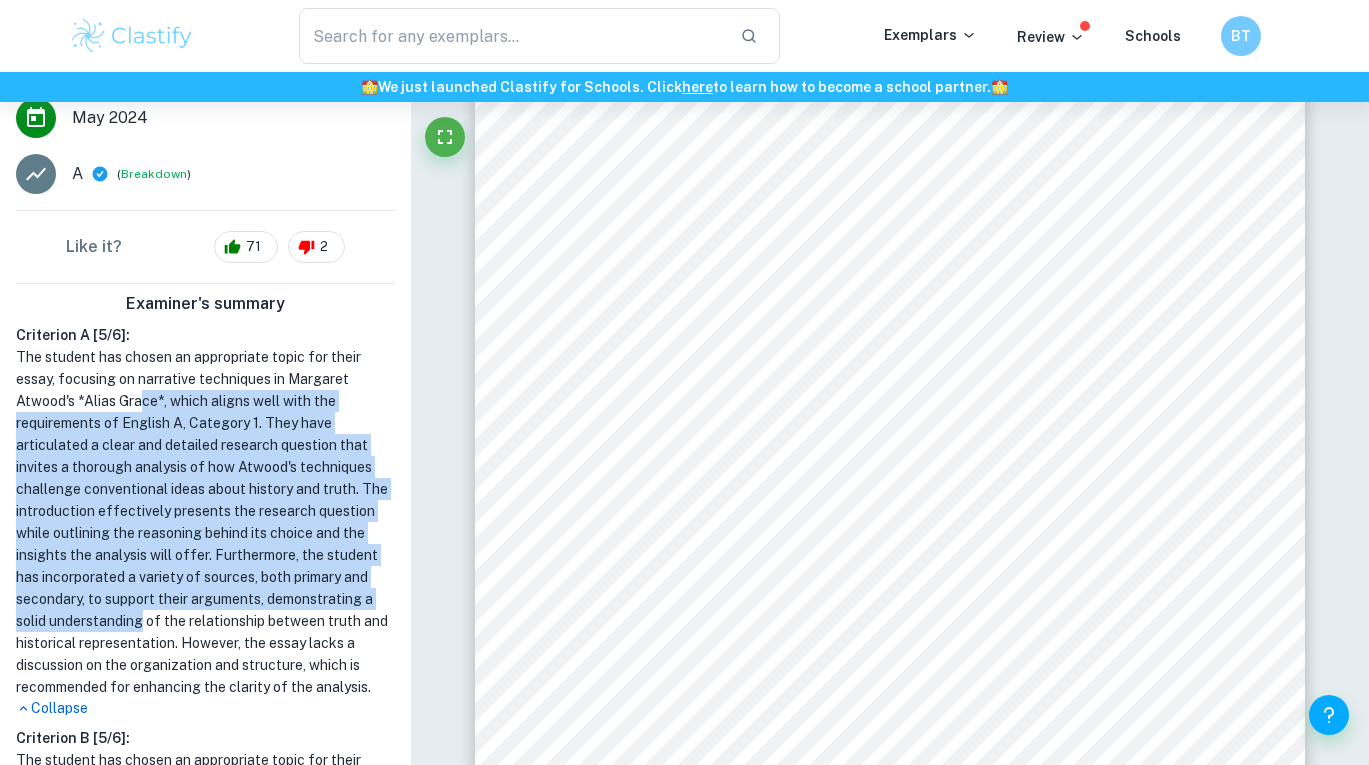 click on "The student has chosen an appropriate topic for their essay, focusing on narrative techniques in Margaret Atwood's *Alias Grace*, which aligns well with the requirements of English A, Category 1. They have articulated a clear and detailed research question that invites a thorough analysis of how Atwood's techniques challenge conventional ideas about history and truth. The introduction effectively presents the research question while outlining the reasoning behind its choice and the insights the analysis will offer. Furthermore, the student has incorporated a variety of sources, both primary and secondary, to support their arguments, demonstrating a solid understanding of the relationship between truth and historical representation. However, the essay lacks a discussion on the organization and structure, which is recommended for enhancing the clarity of the analysis." at bounding box center [205, 522] 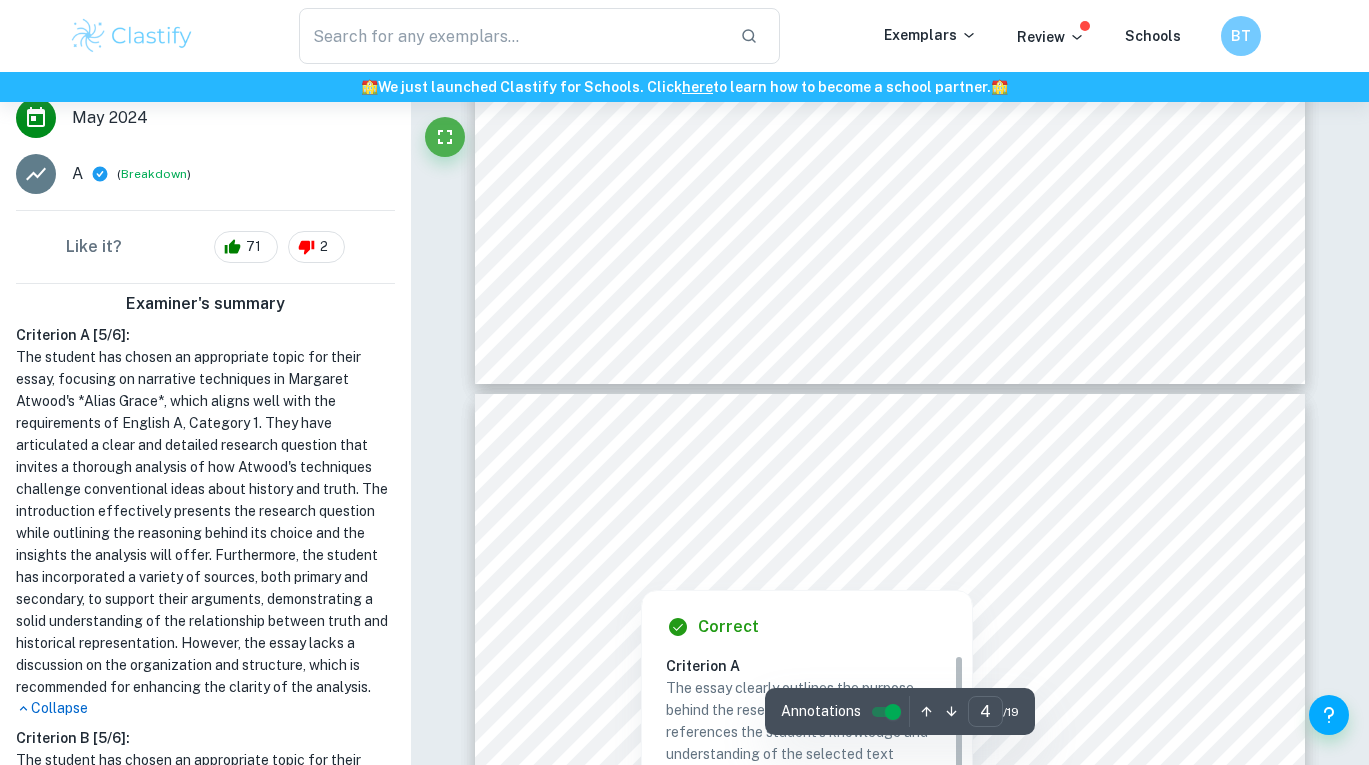 scroll, scrollTop: 3160, scrollLeft: 0, axis: vertical 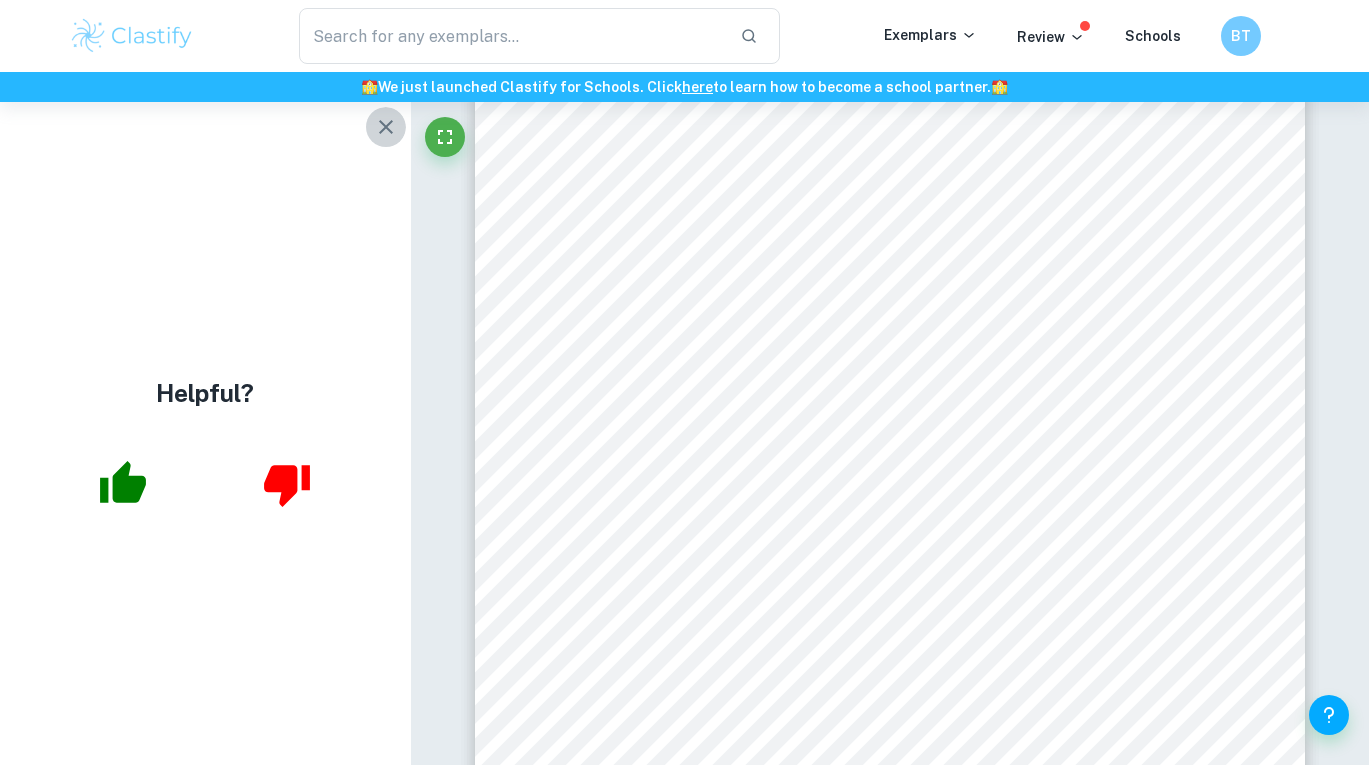 click 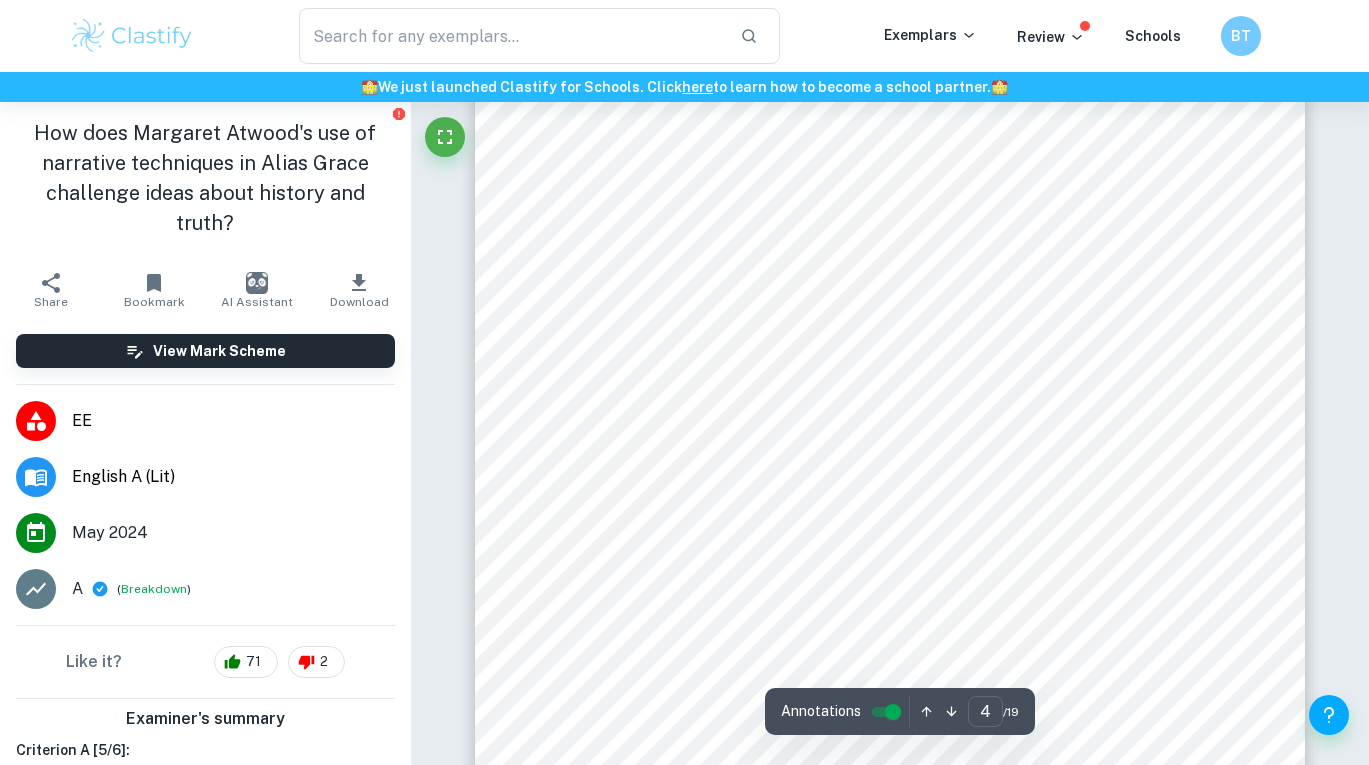 scroll, scrollTop: 3821, scrollLeft: 0, axis: vertical 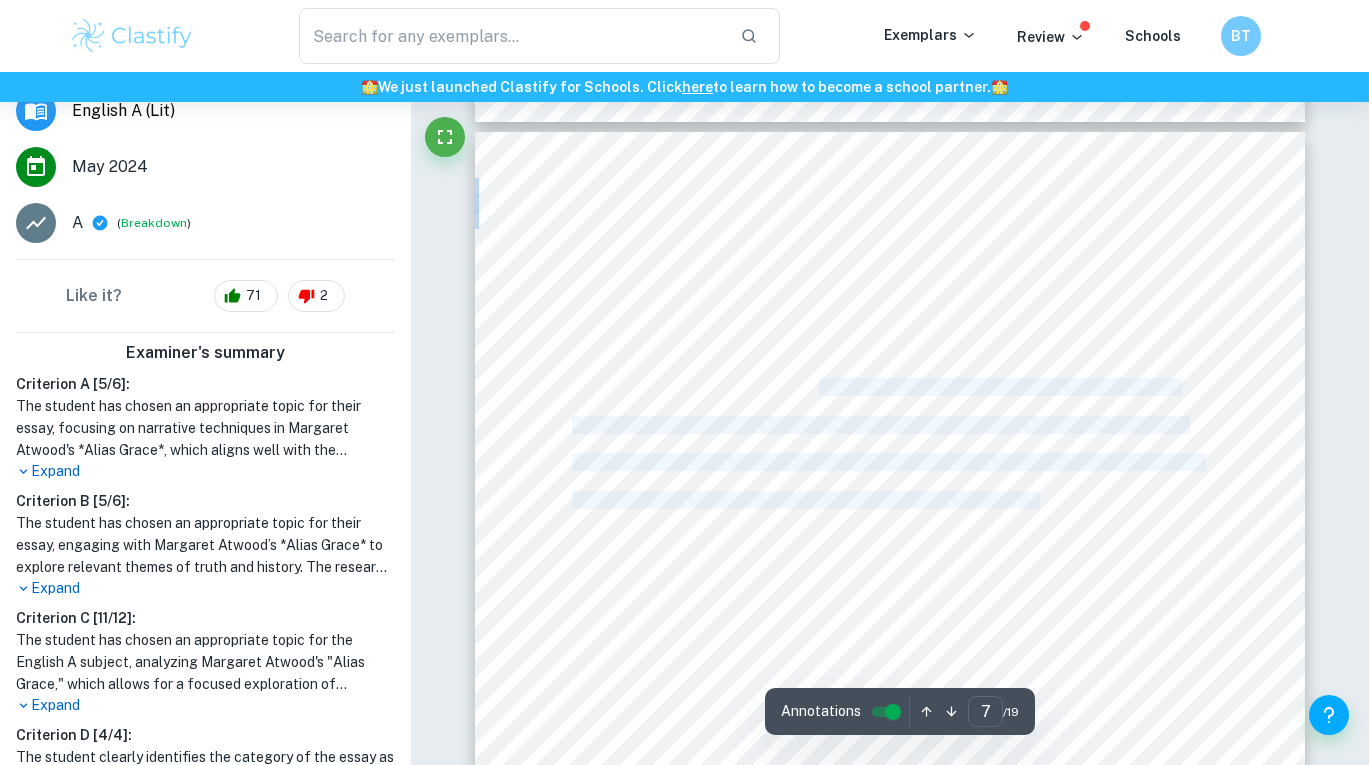 drag, startPoint x: 819, startPoint y: 395, endPoint x: 1041, endPoint y: 503, distance: 246.87648 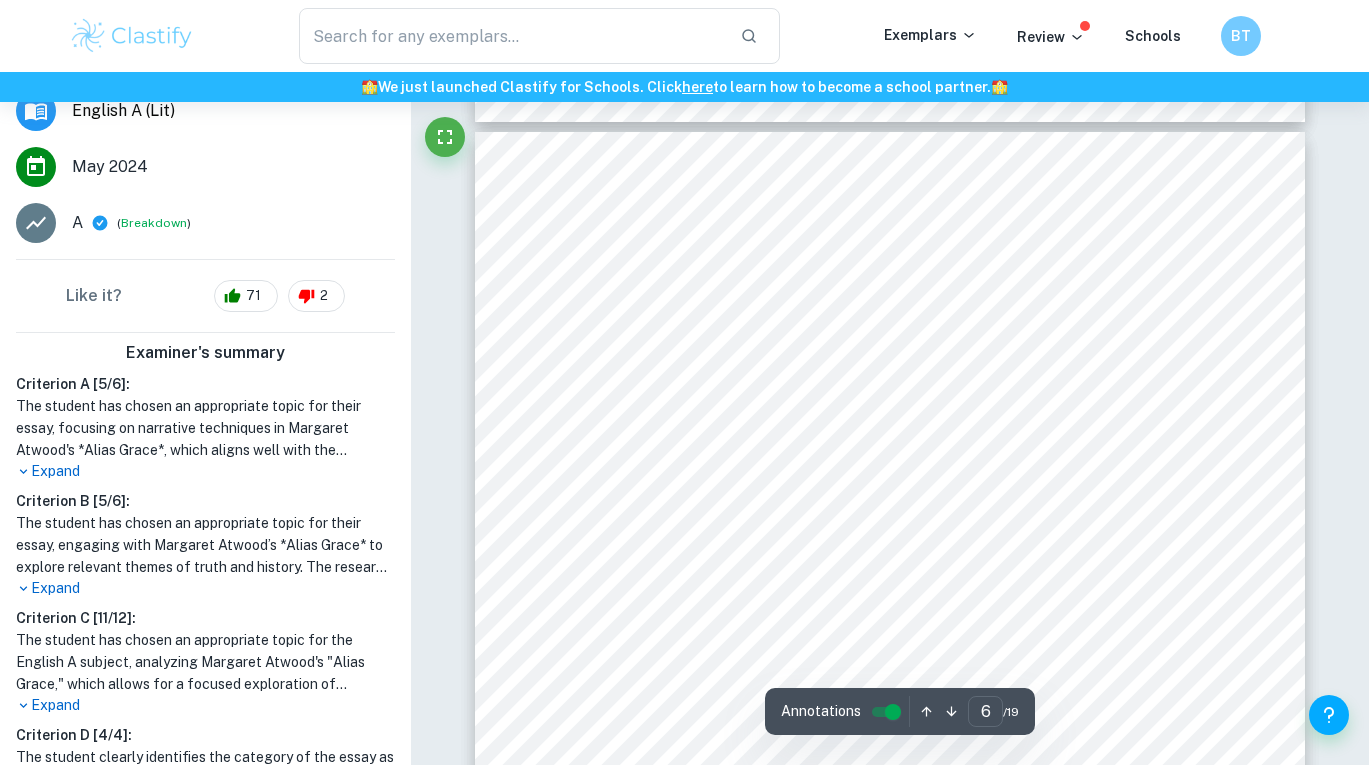 scroll, scrollTop: 6215, scrollLeft: 0, axis: vertical 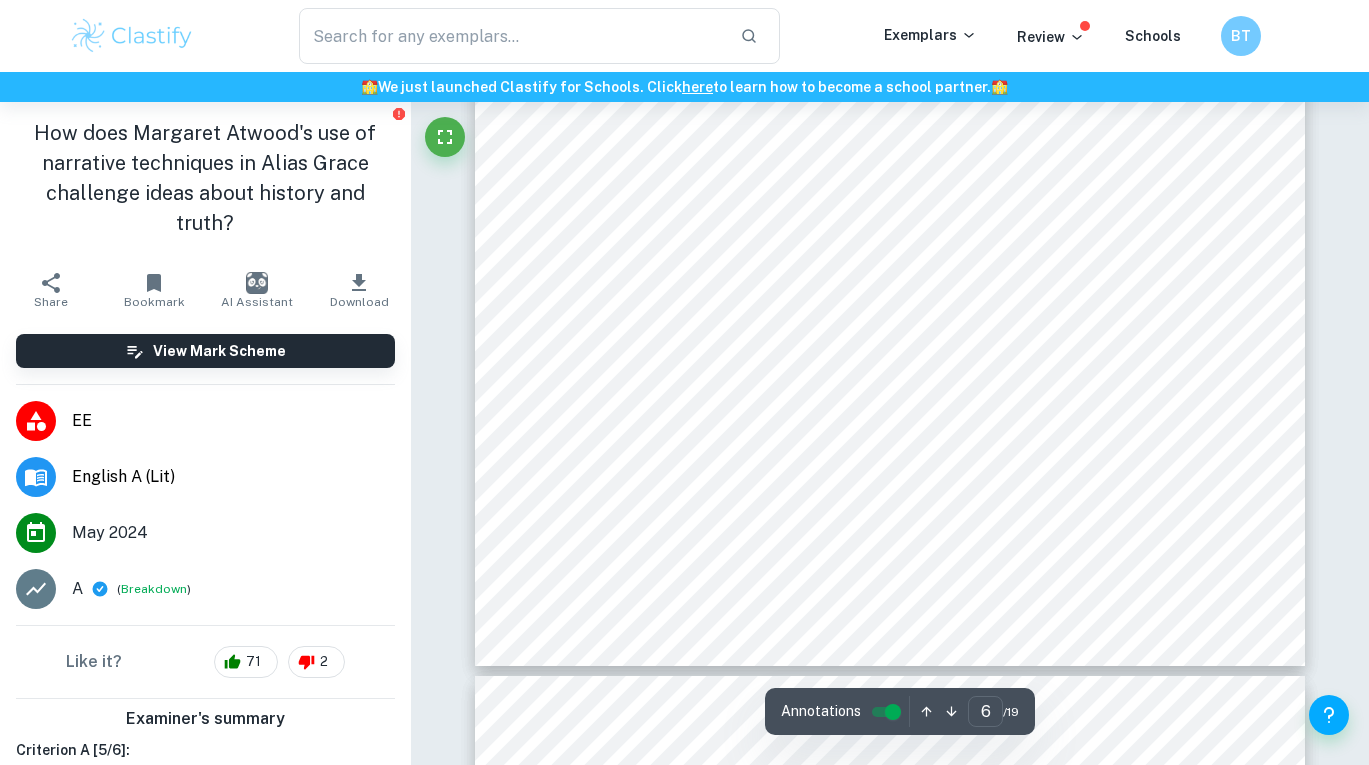 type on "7" 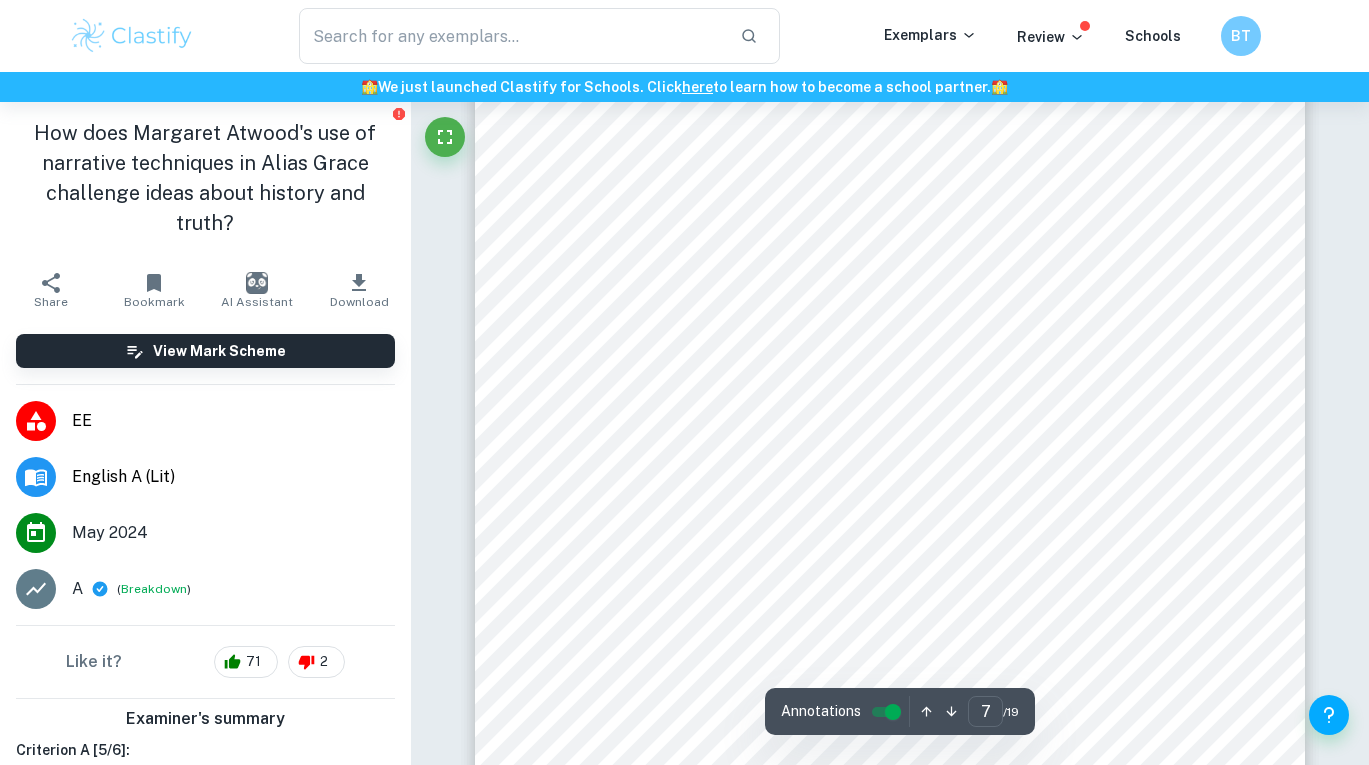 scroll, scrollTop: 7432, scrollLeft: 0, axis: vertical 